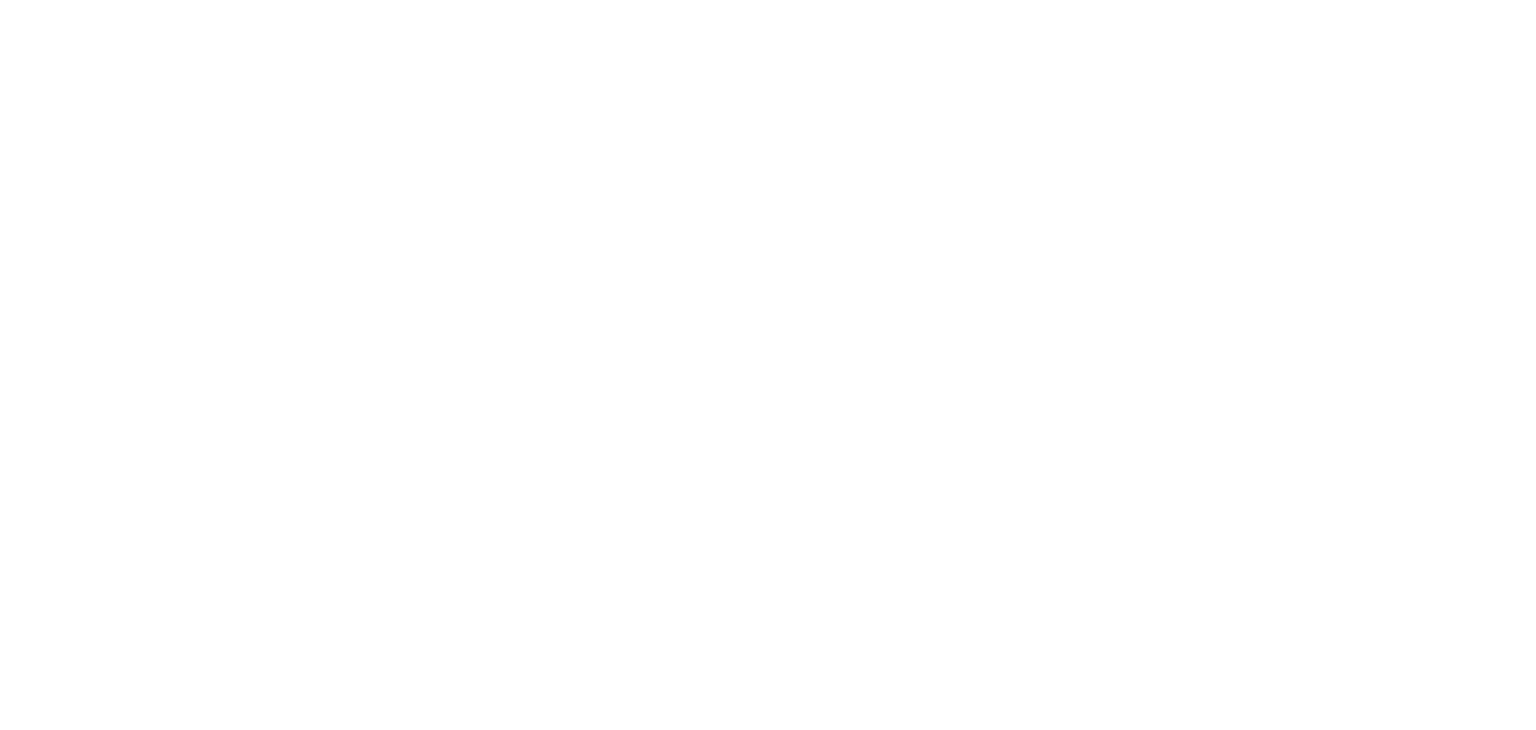 scroll, scrollTop: 0, scrollLeft: 0, axis: both 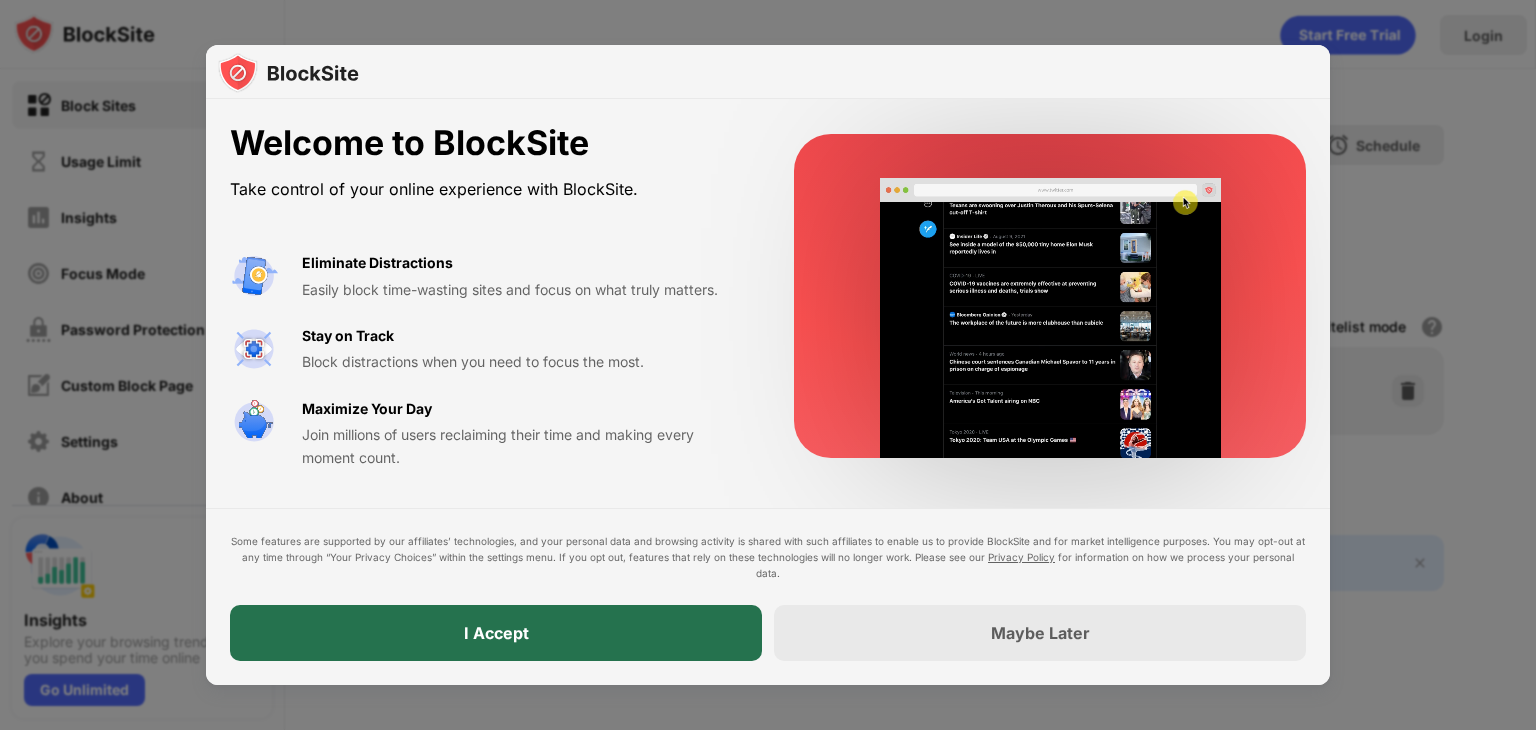 click on "I Accept" at bounding box center [496, 633] 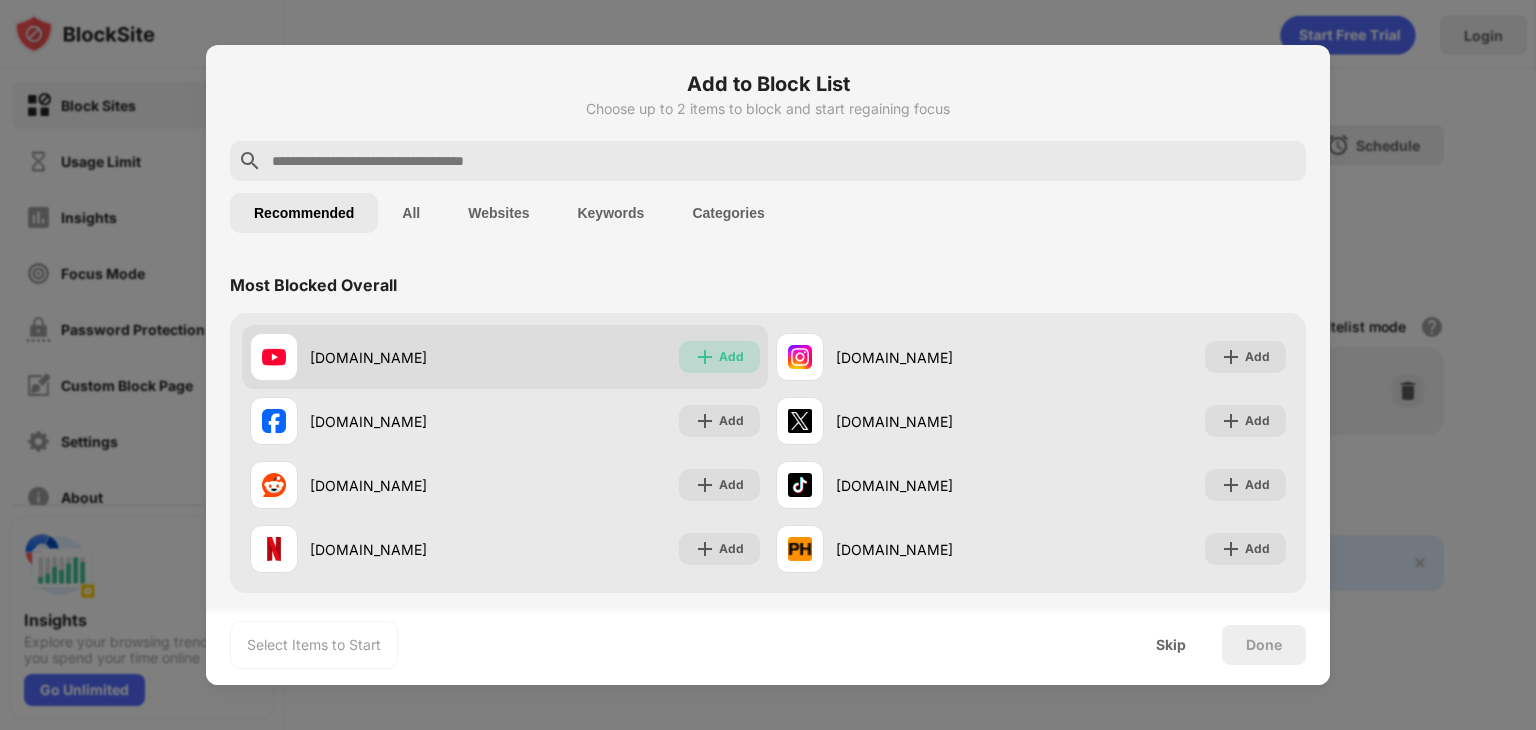 click on "Add" at bounding box center (731, 357) 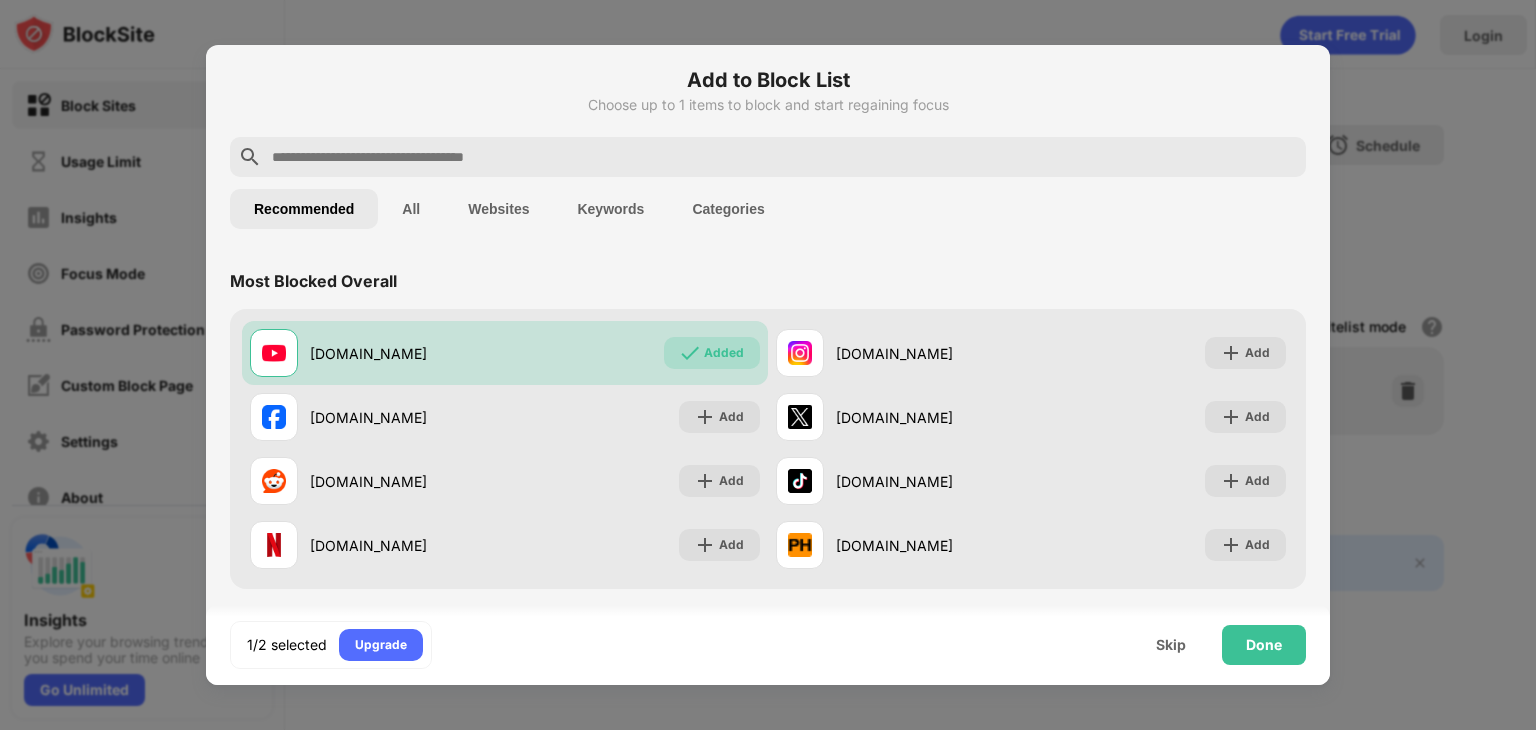 scroll, scrollTop: 0, scrollLeft: 0, axis: both 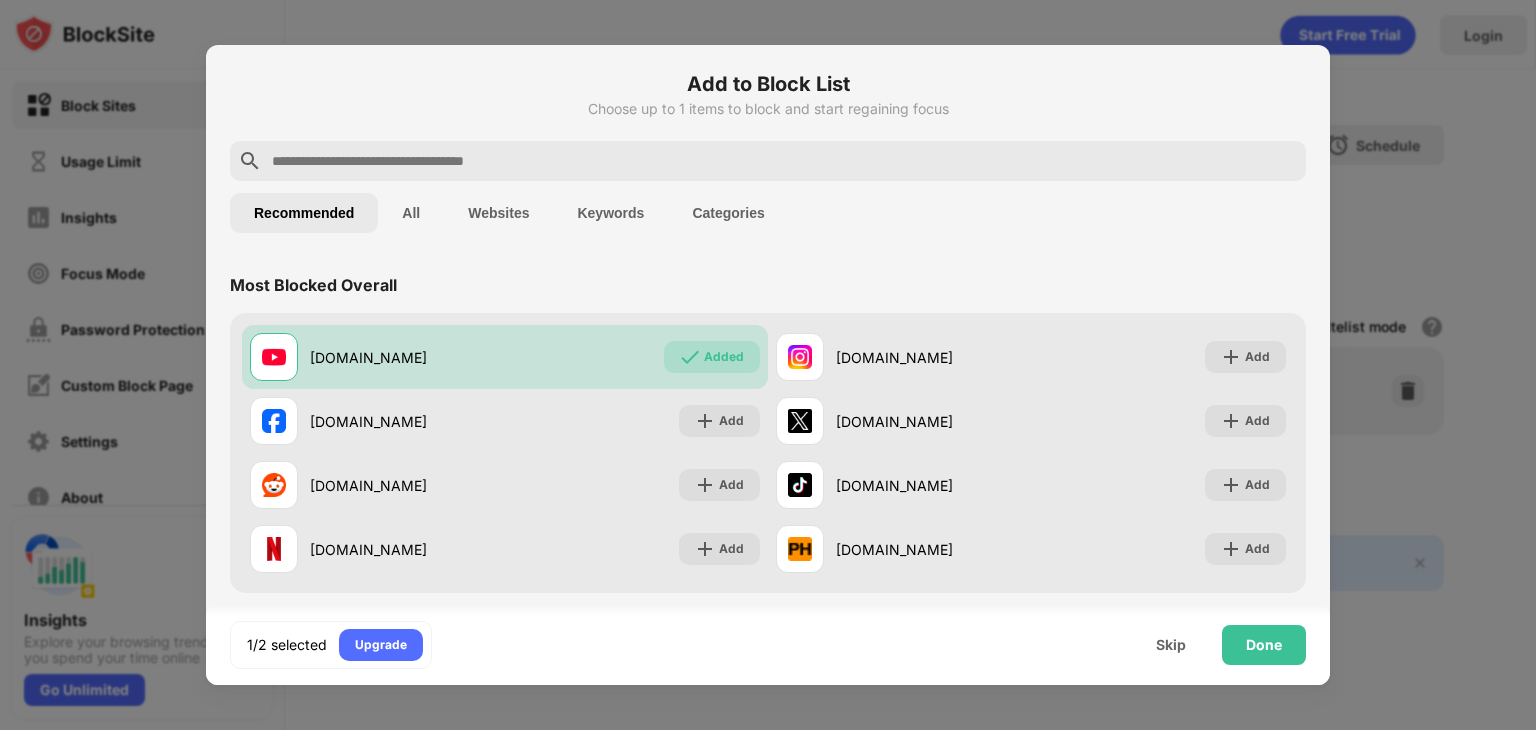 click on "All" at bounding box center (411, 213) 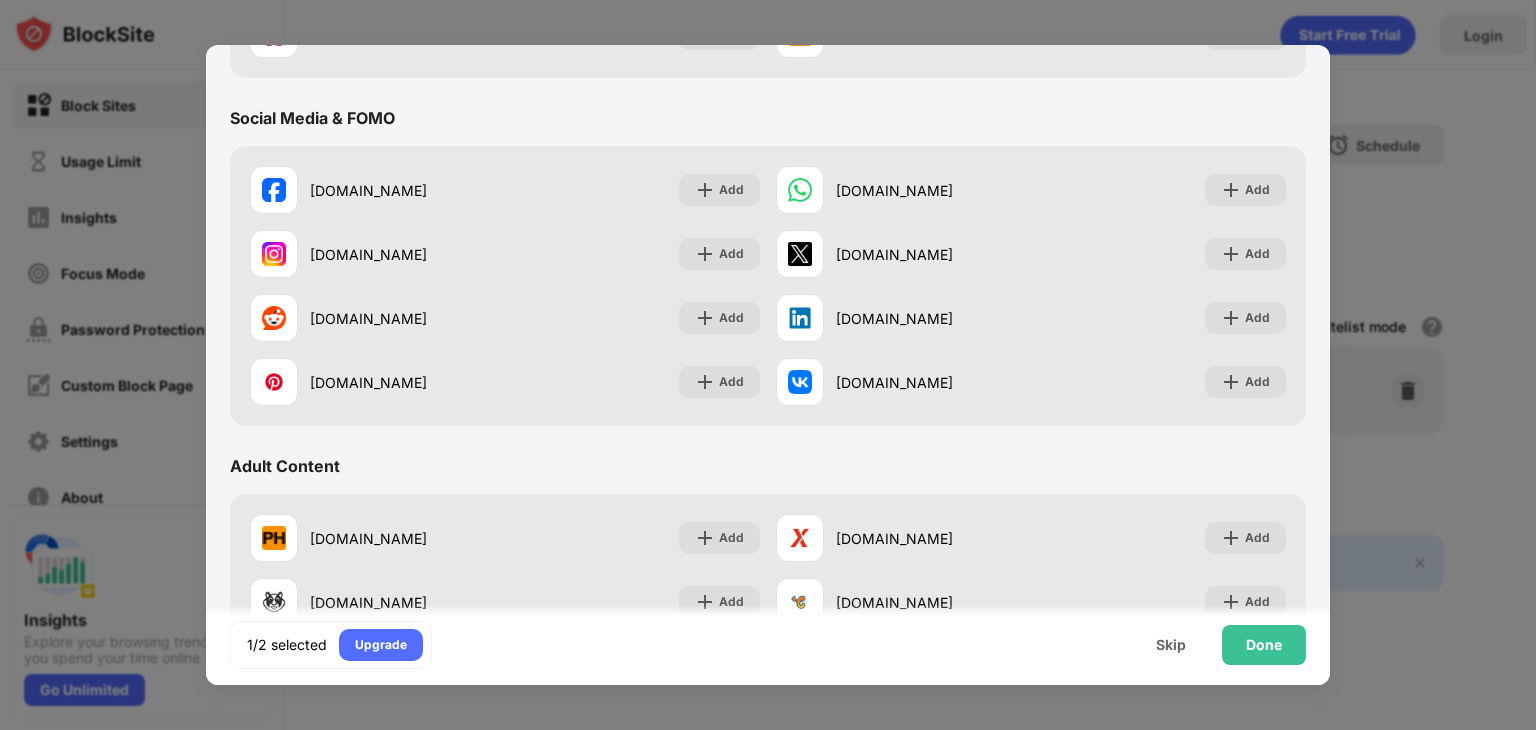 scroll, scrollTop: 772, scrollLeft: 0, axis: vertical 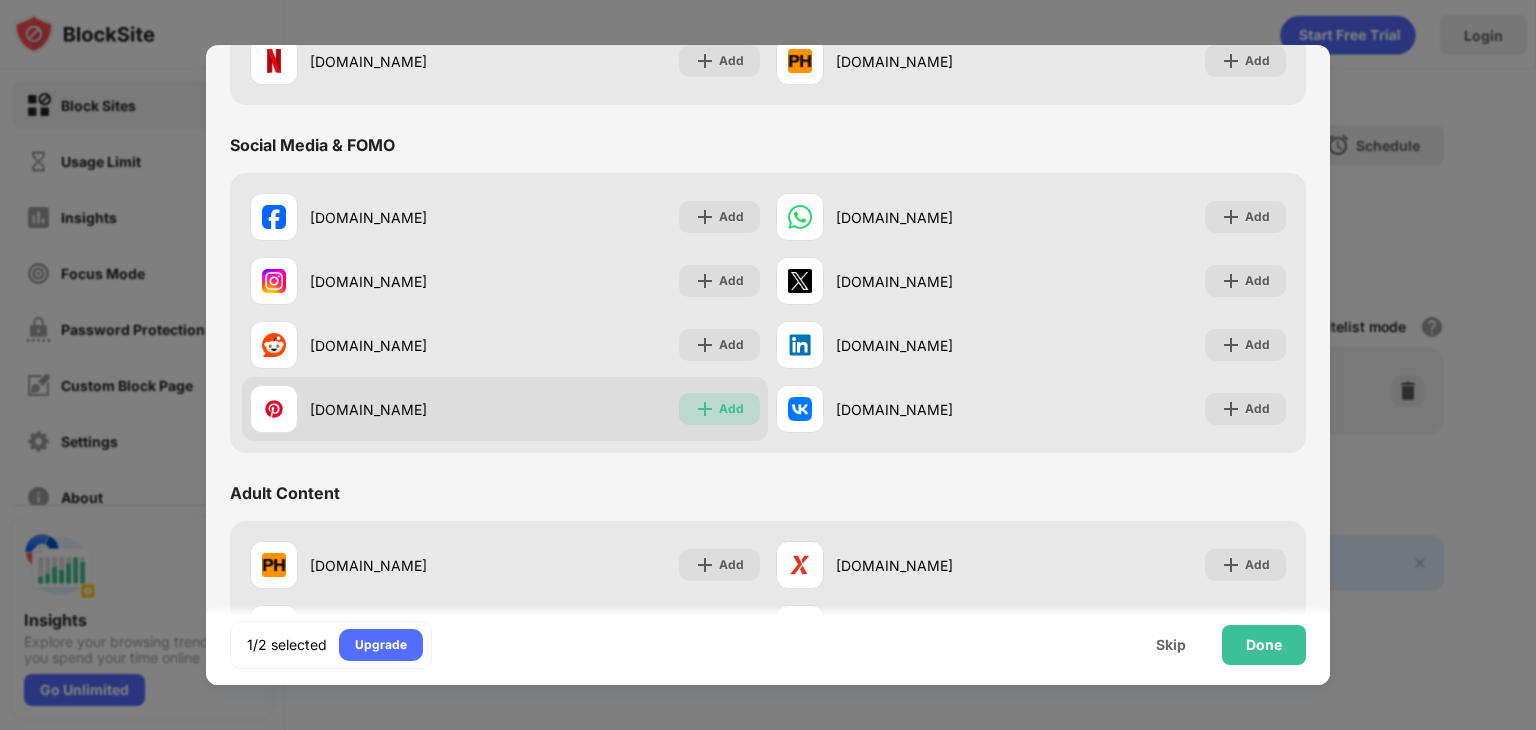click on "Add" at bounding box center [731, 409] 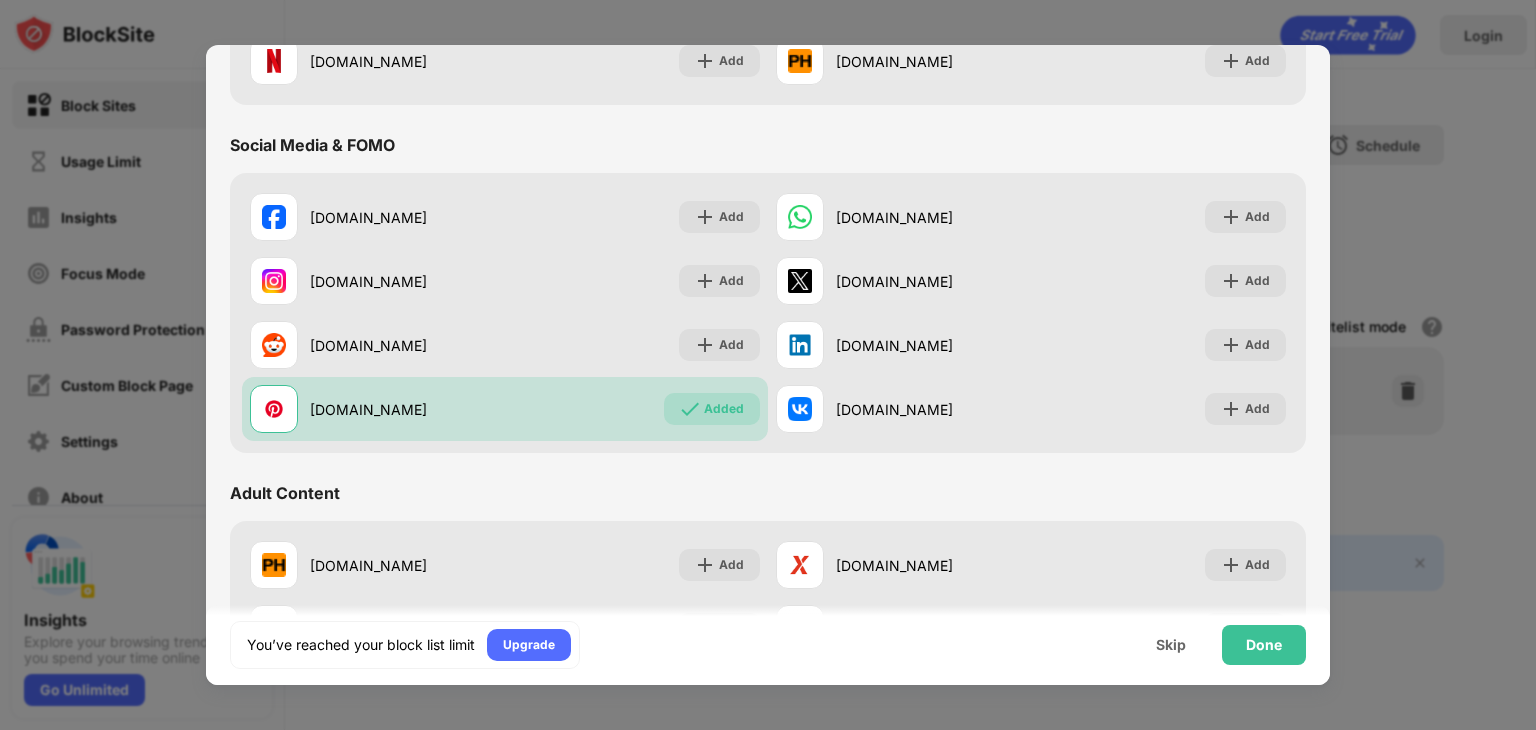 scroll, scrollTop: 0, scrollLeft: 0, axis: both 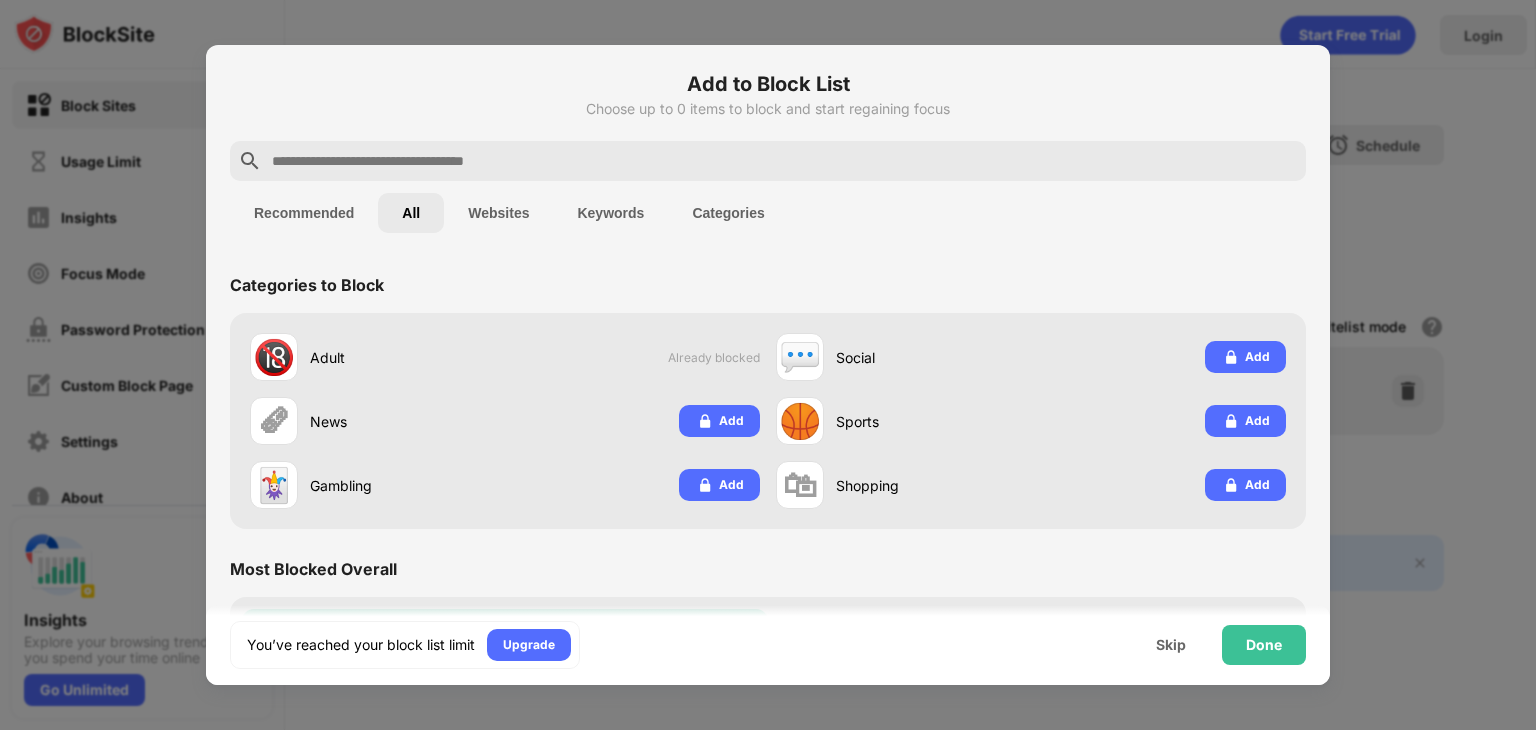 click on "Recommended" at bounding box center (304, 213) 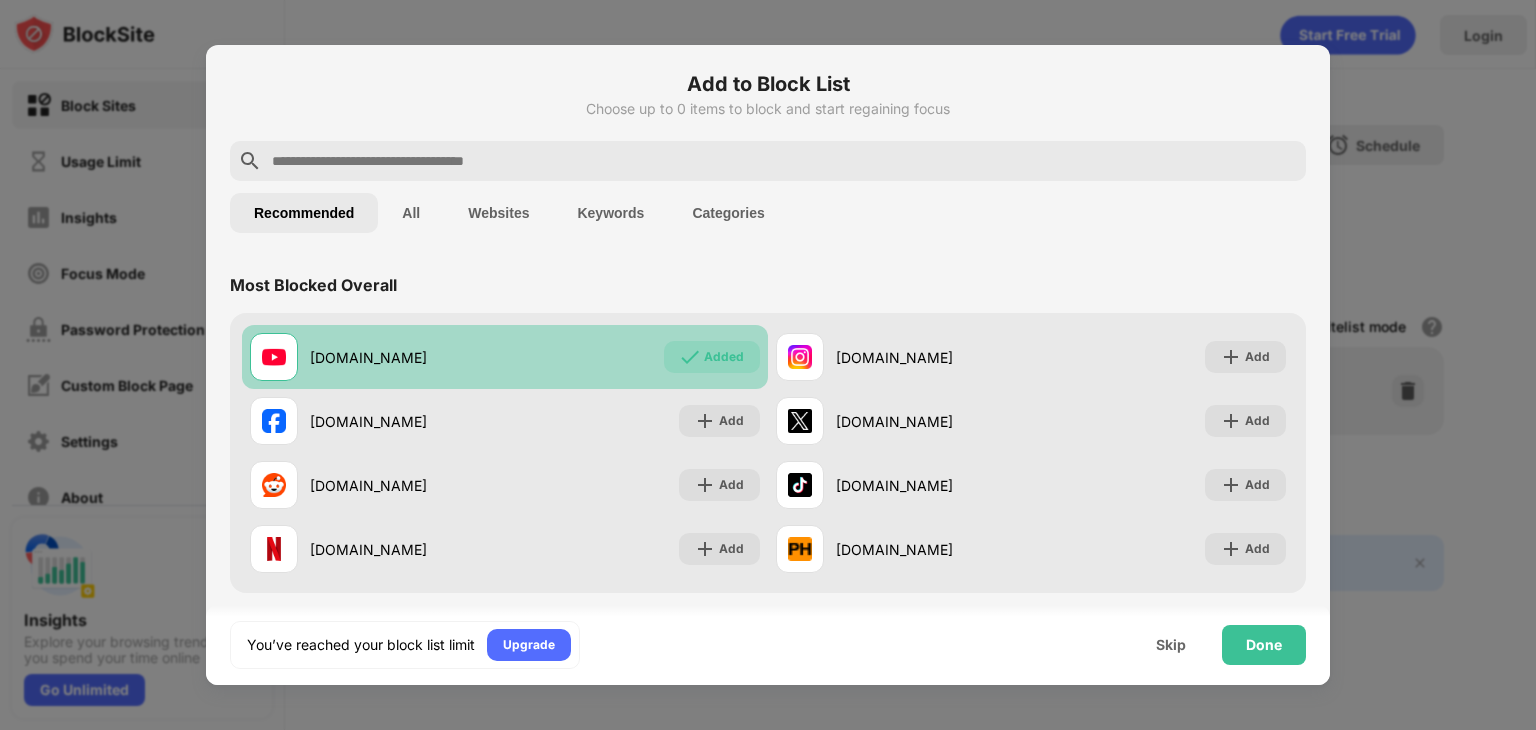 click at bounding box center (690, 357) 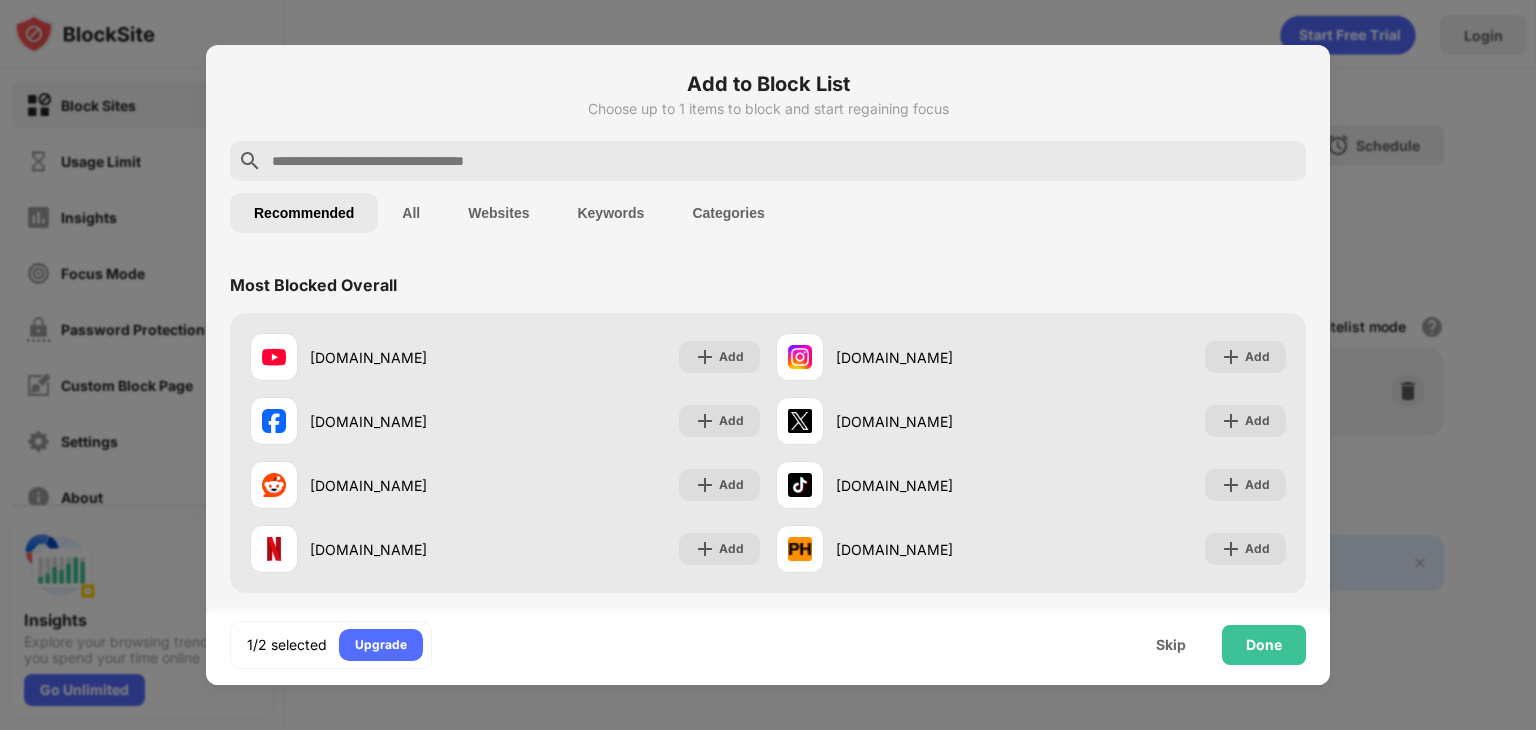 click on "All" at bounding box center [411, 213] 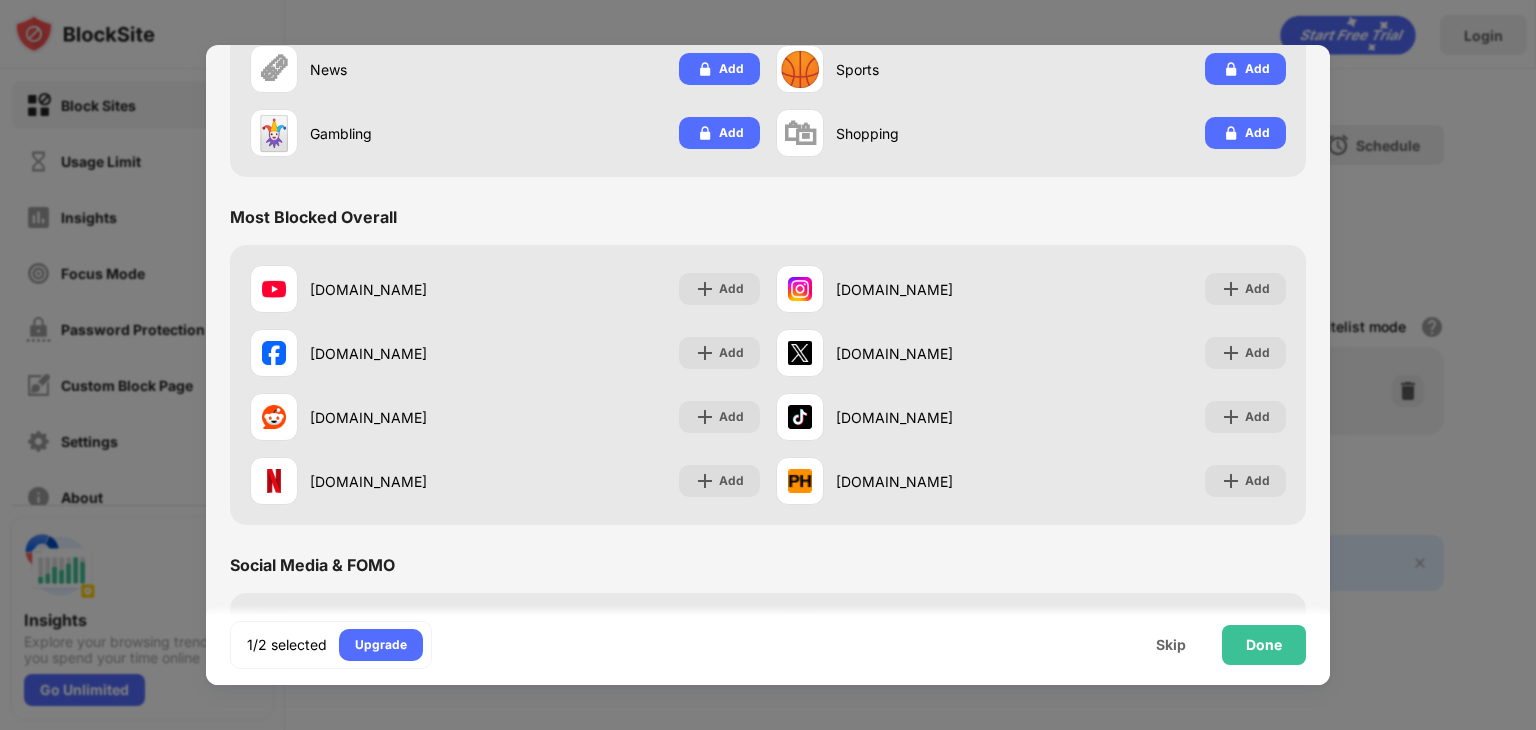scroll, scrollTop: 480, scrollLeft: 0, axis: vertical 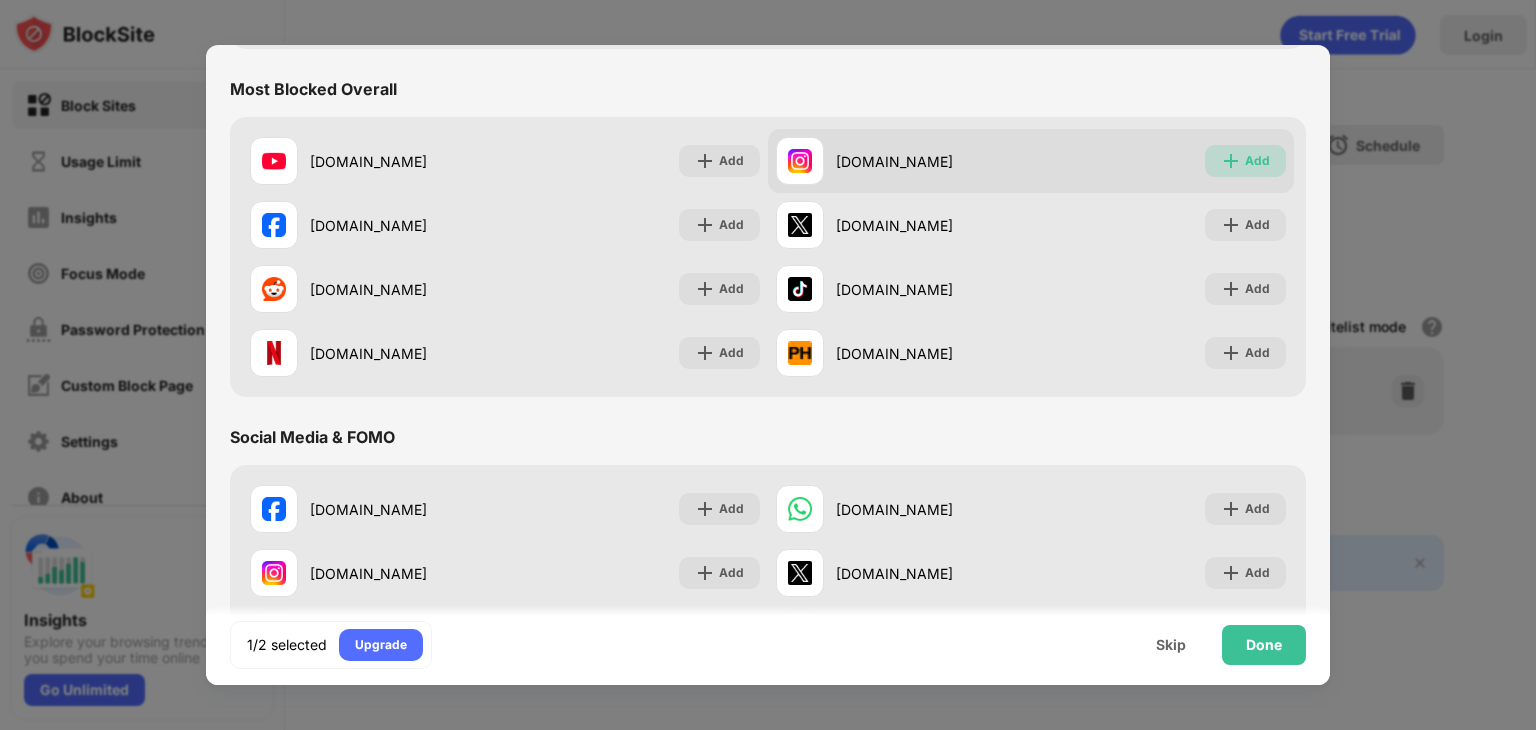 click on "Add" at bounding box center (1257, 161) 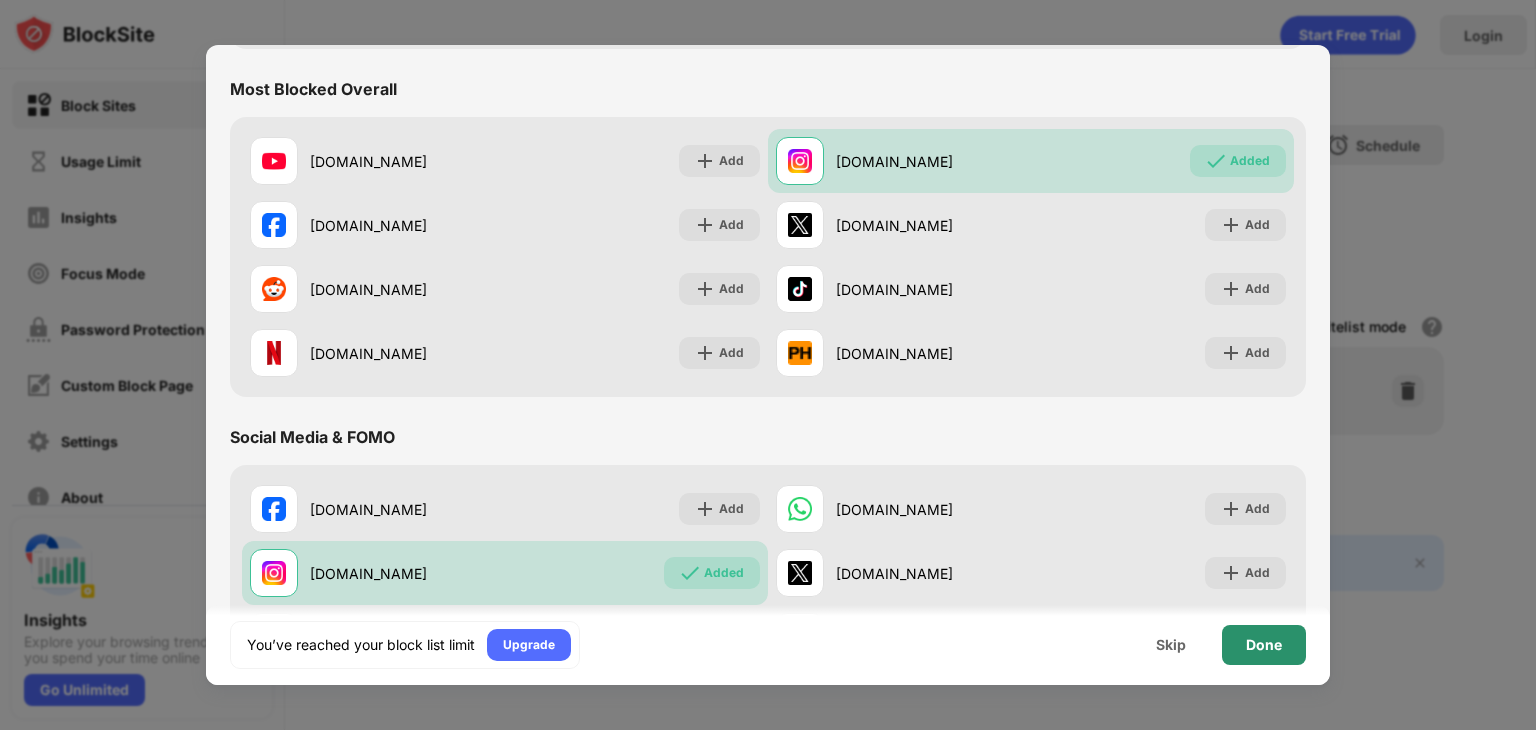 click on "Done" at bounding box center (1264, 645) 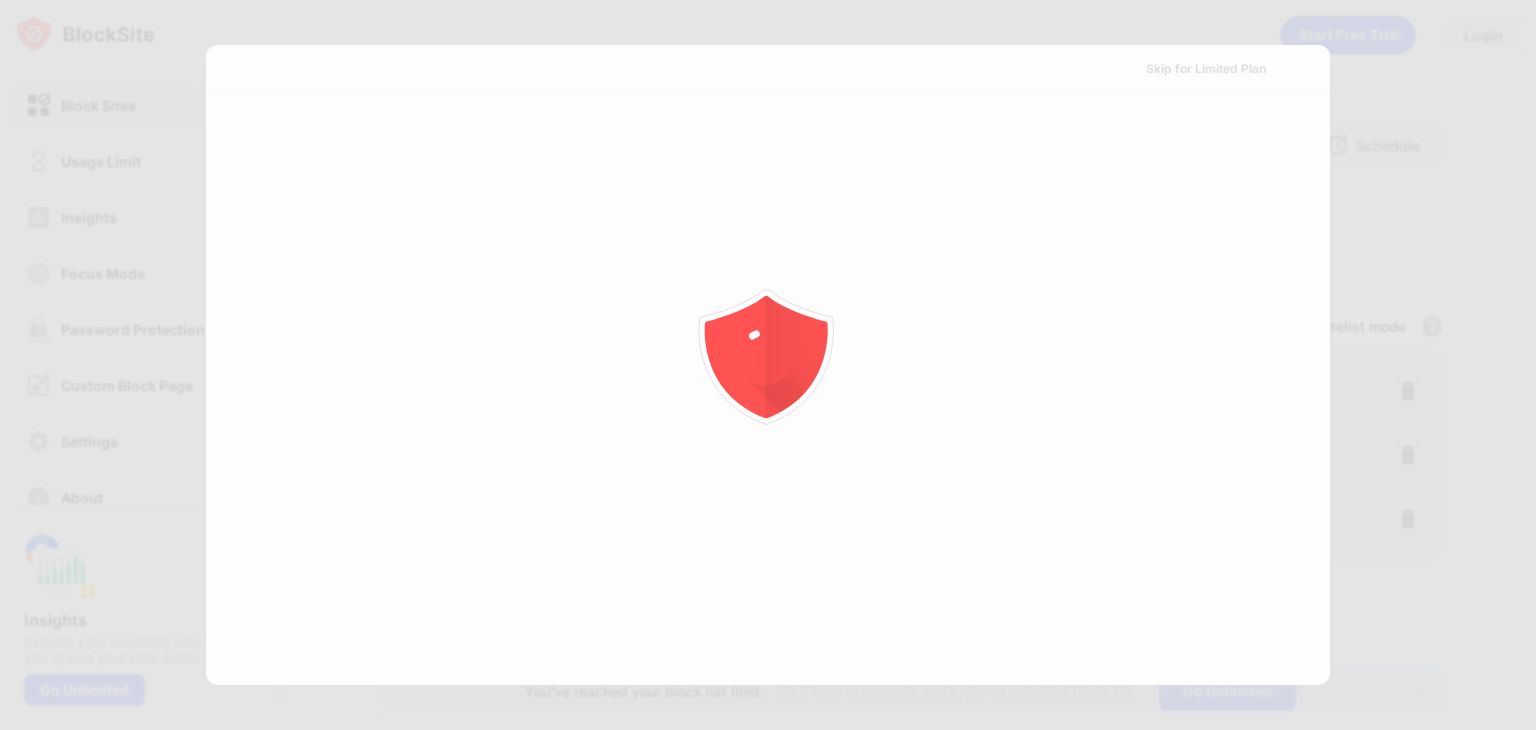 scroll, scrollTop: 0, scrollLeft: 0, axis: both 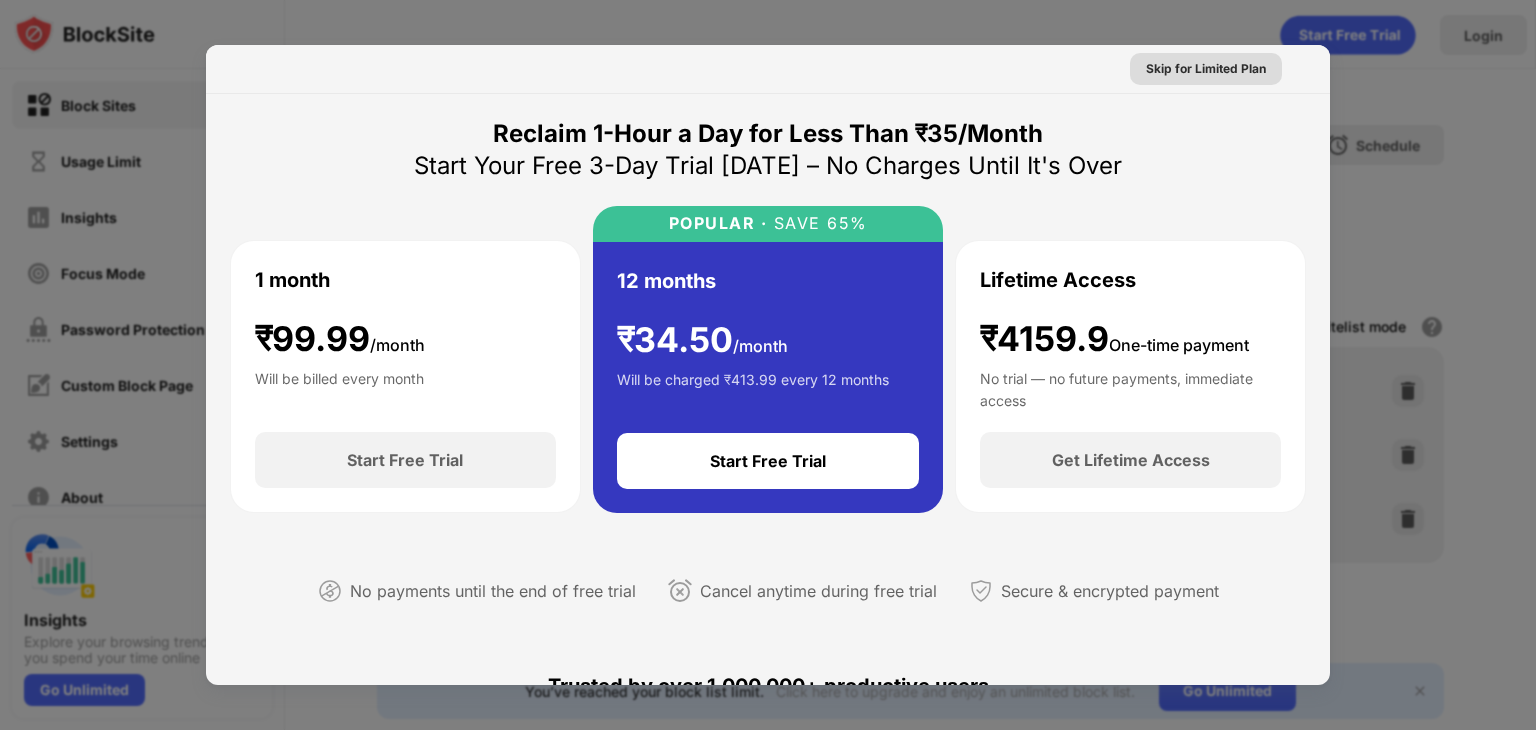 click on "Skip for Limited Plan" at bounding box center (1206, 69) 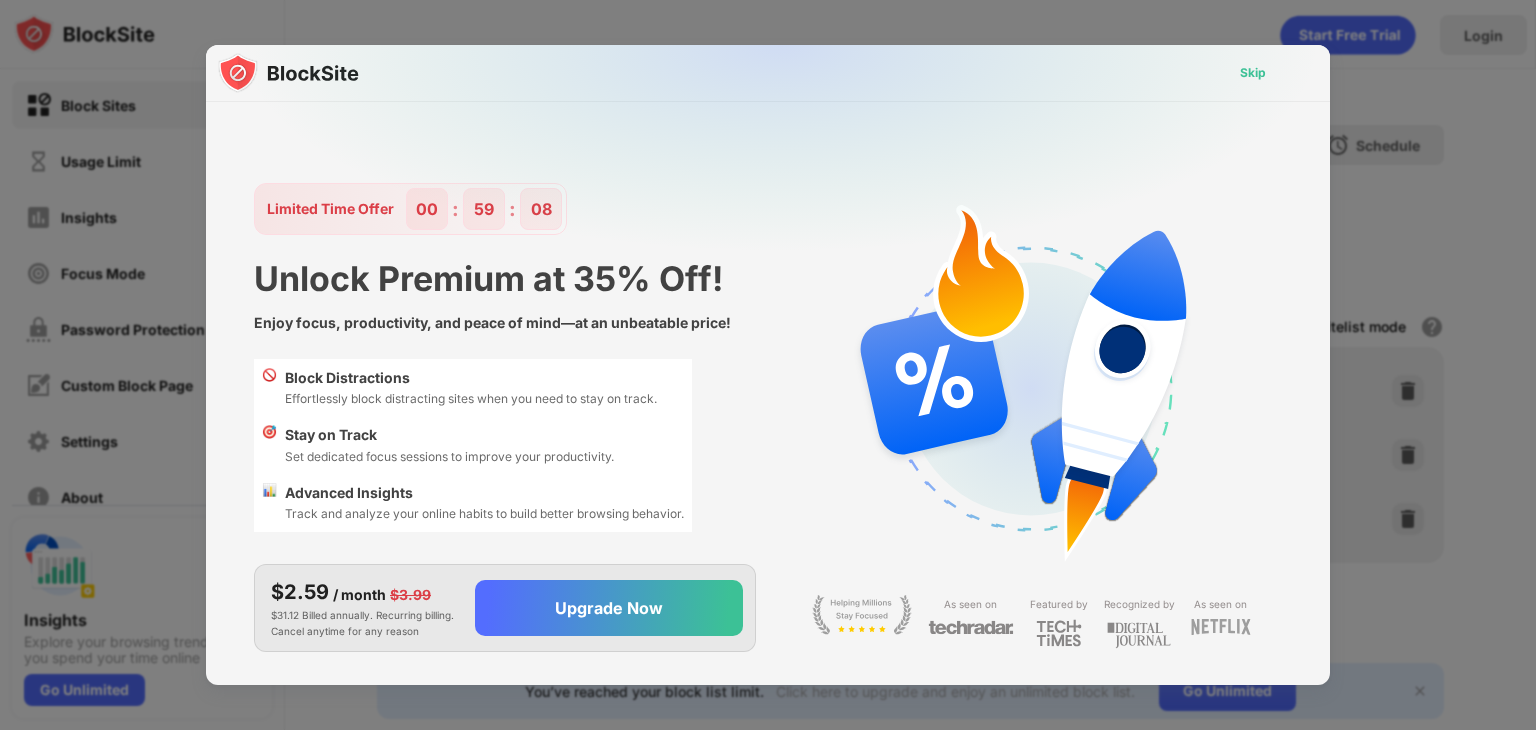 click on "Skip" at bounding box center (1253, 73) 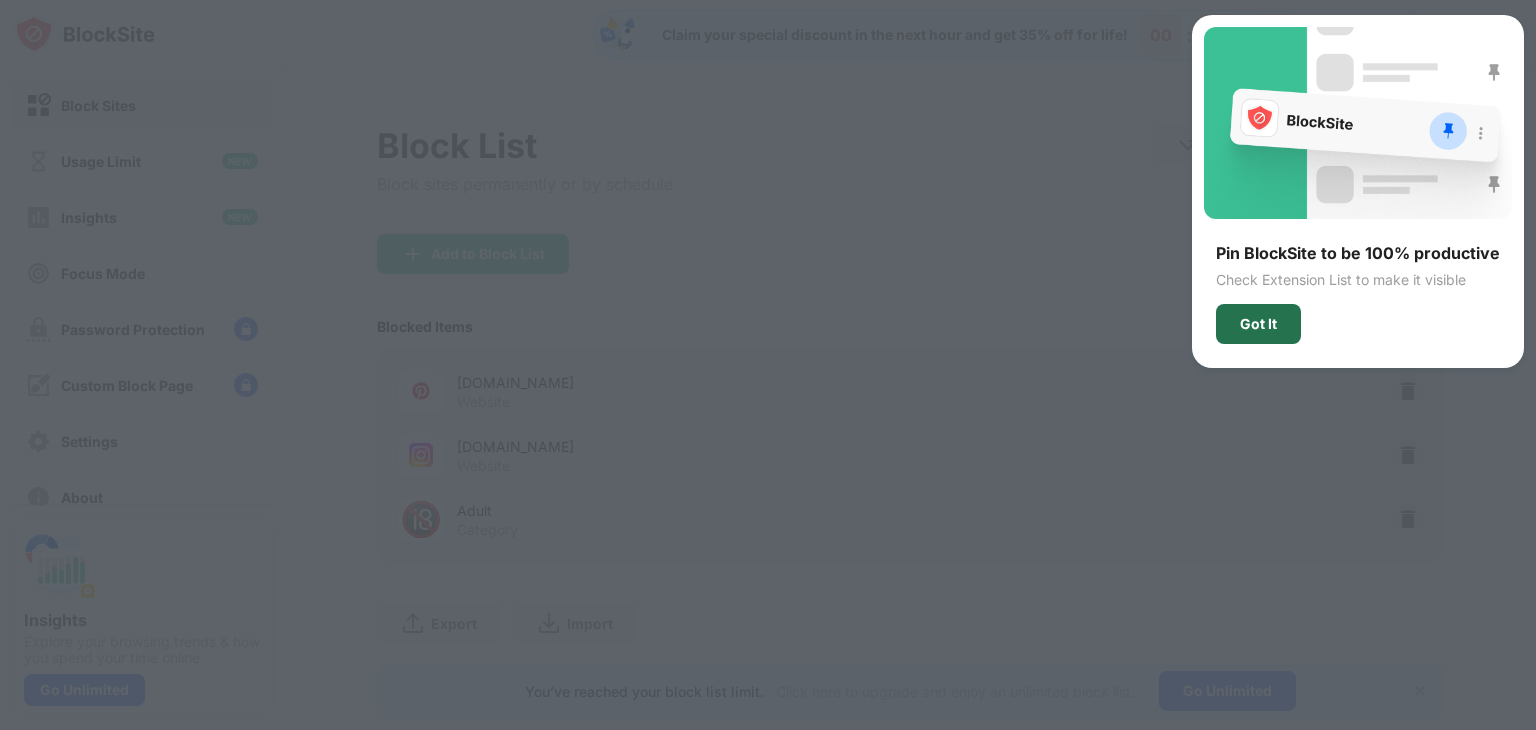 click on "Got It" at bounding box center [1258, 324] 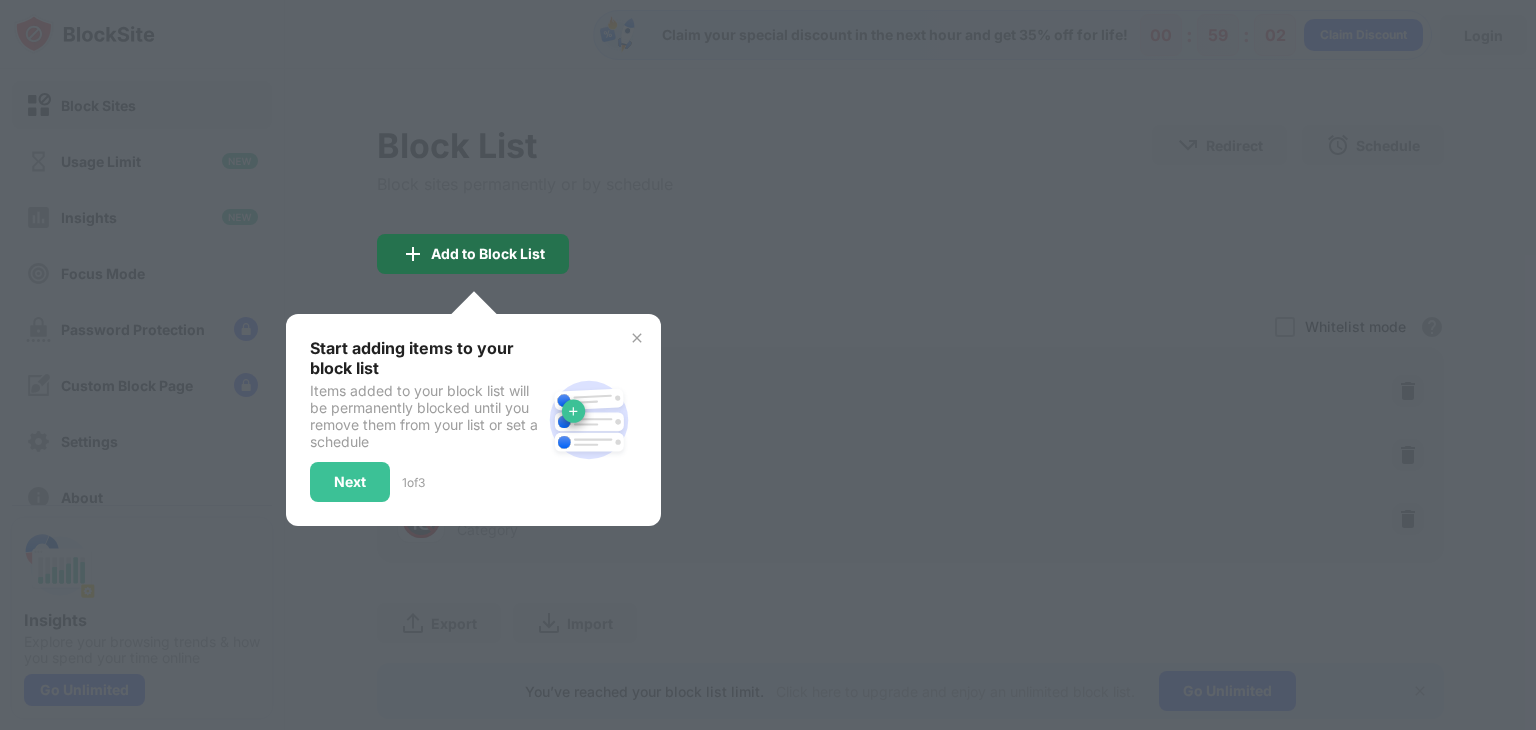 click on "Add to Block List" at bounding box center [473, 254] 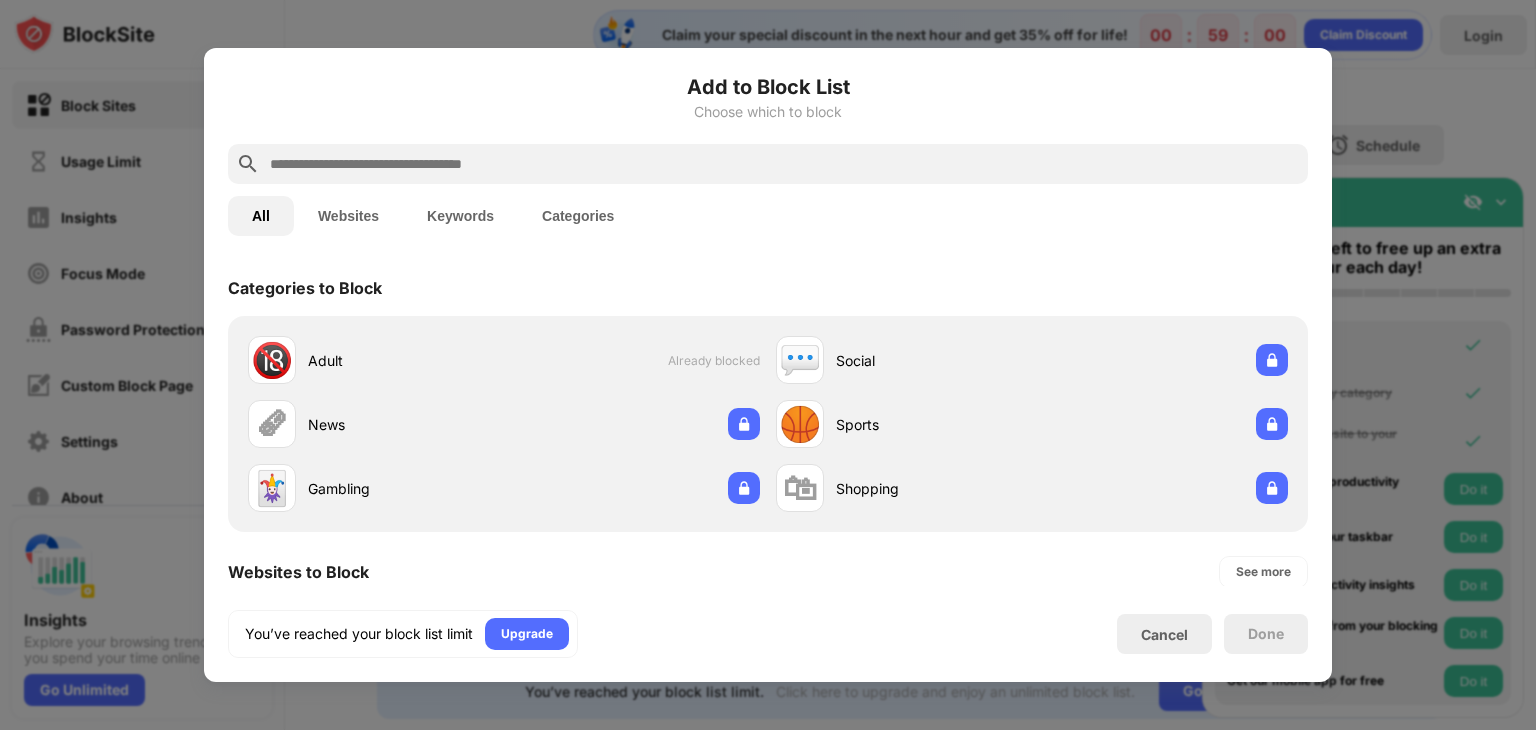 click at bounding box center (768, 365) 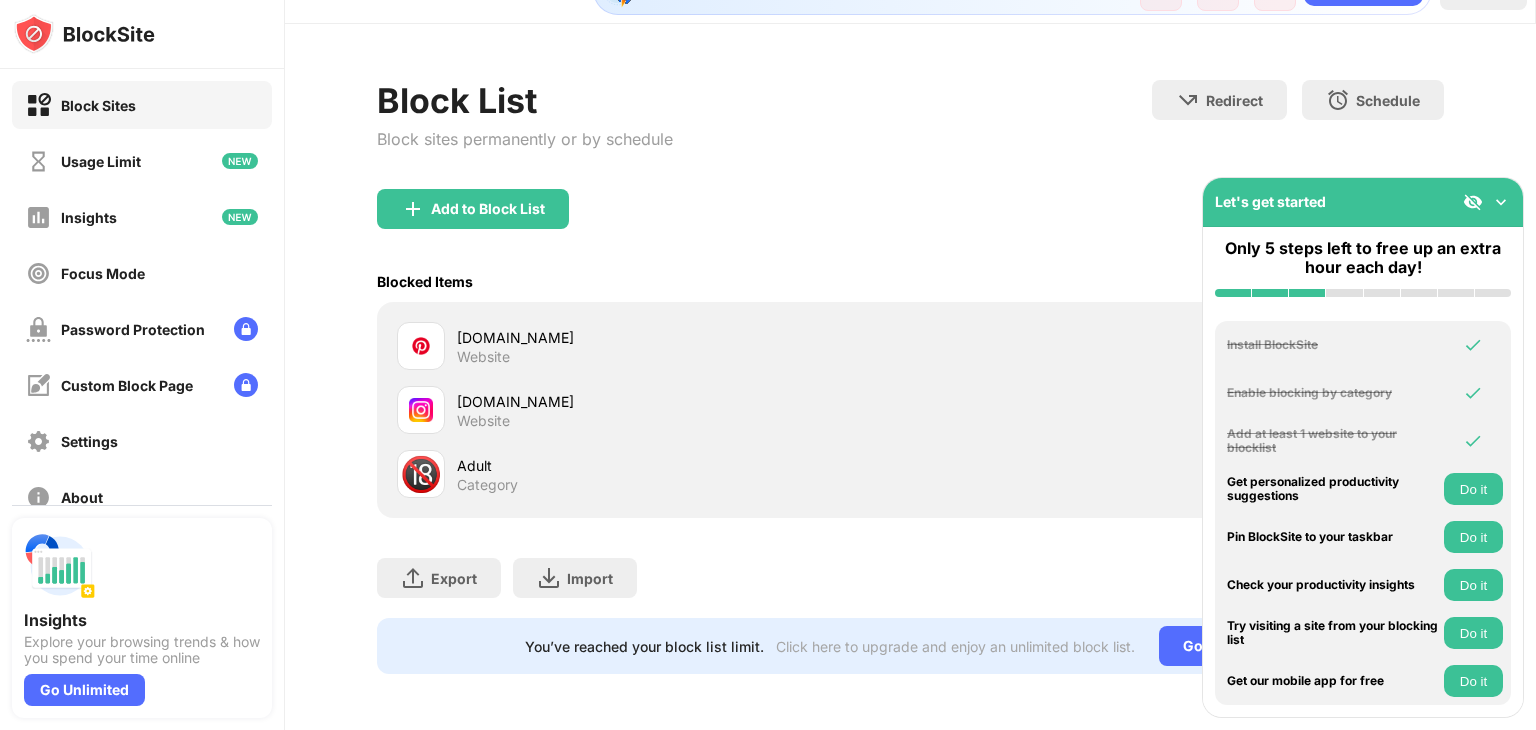 scroll, scrollTop: 0, scrollLeft: 0, axis: both 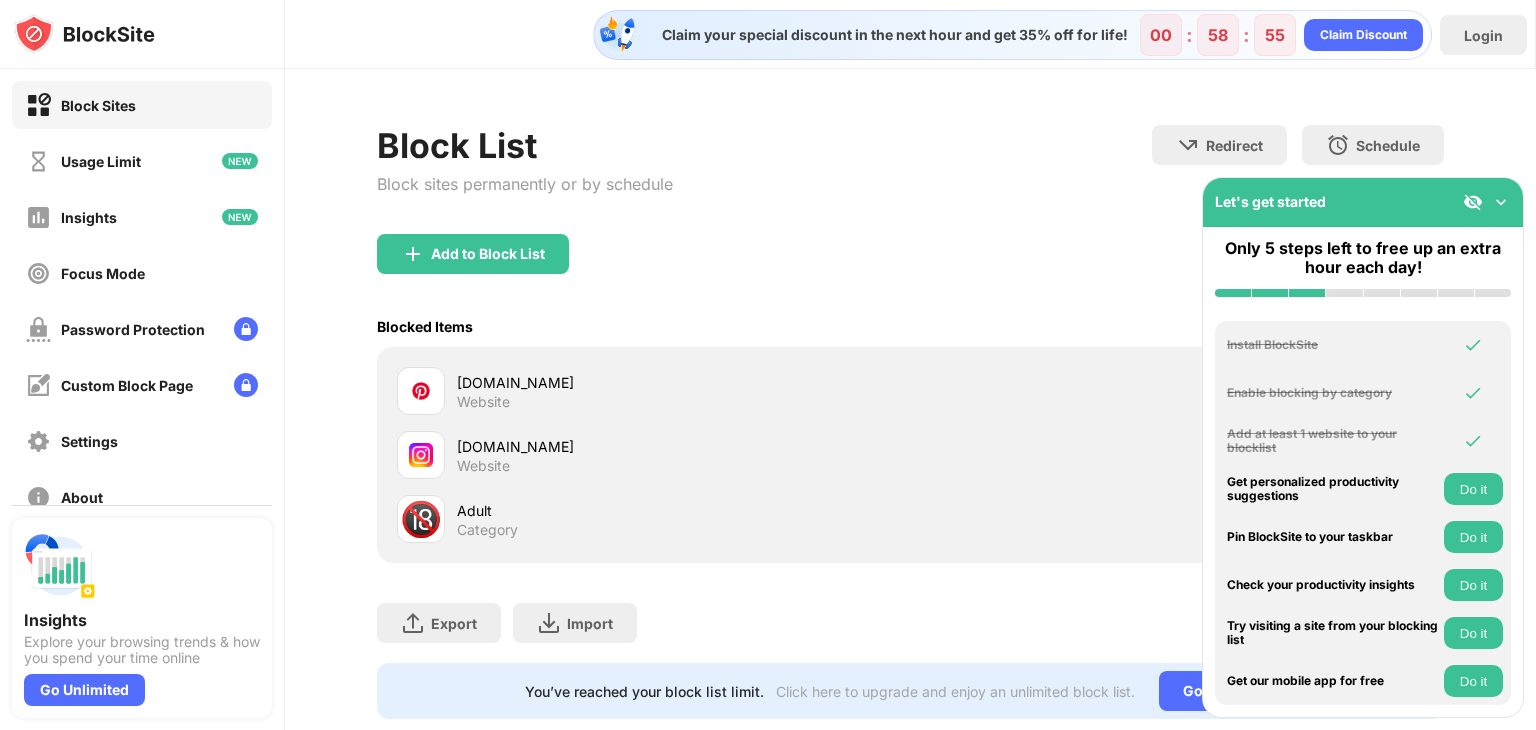 click on "🔞" at bounding box center [421, 519] 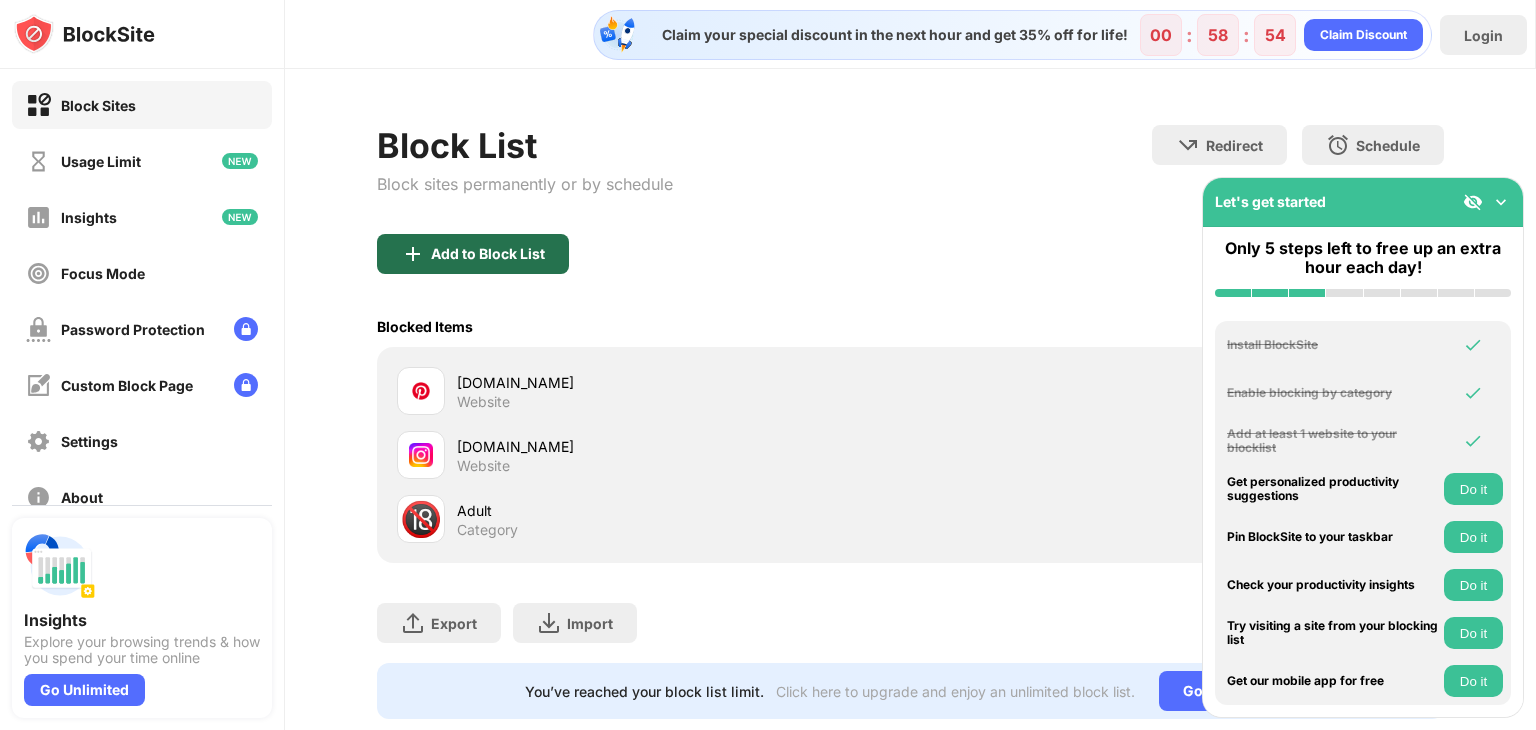 click on "Add to Block List" at bounding box center (473, 254) 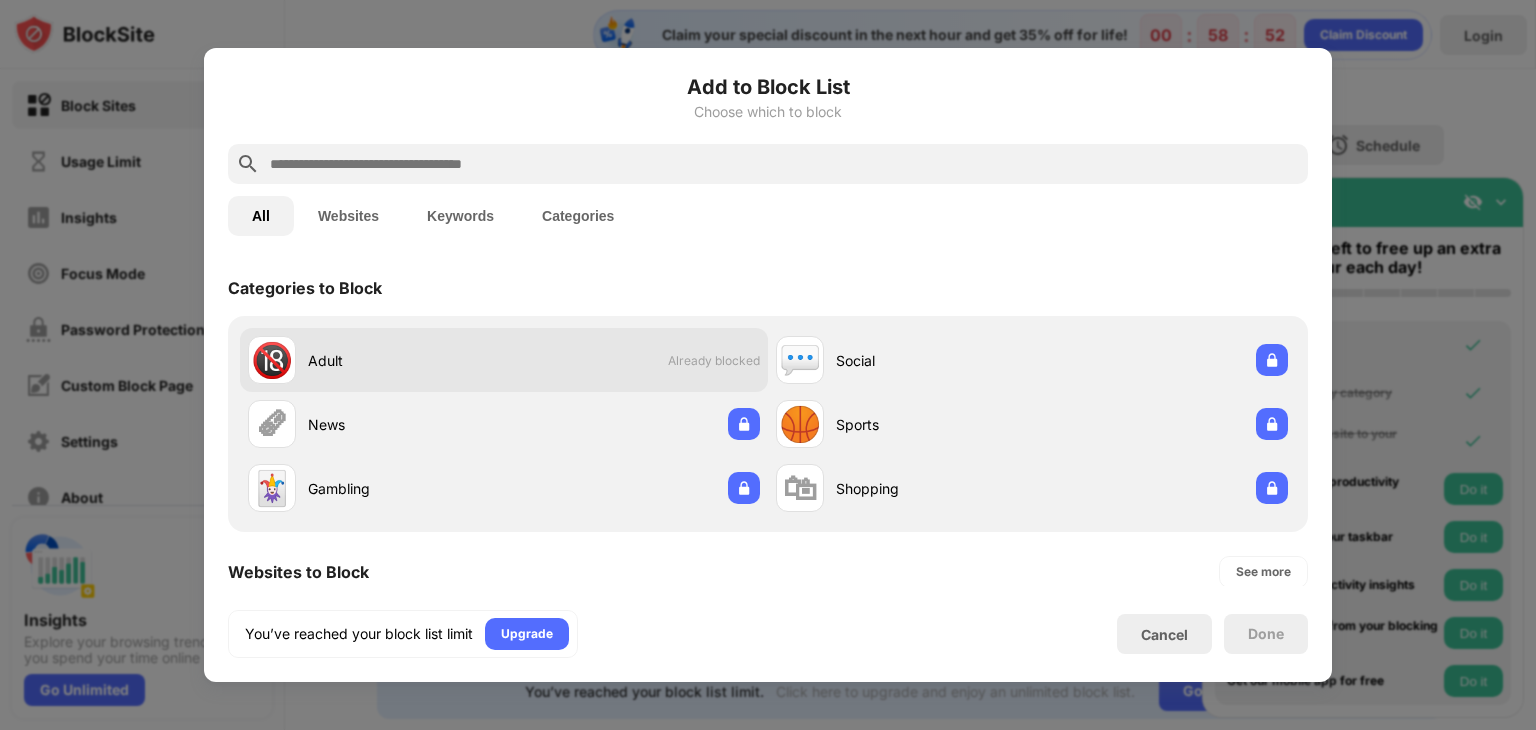 click on "Already blocked" at bounding box center [714, 360] 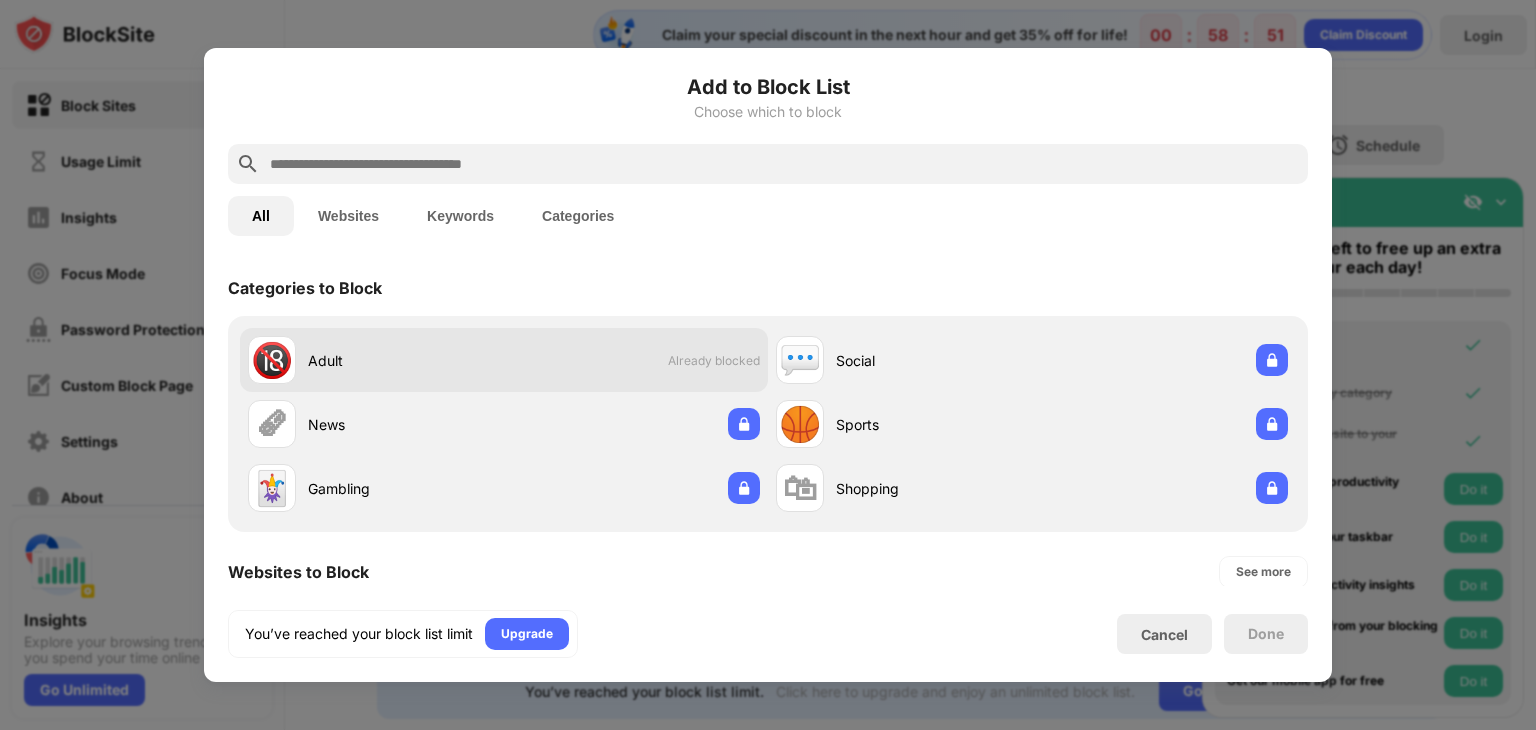 click on "Already blocked" at bounding box center (714, 360) 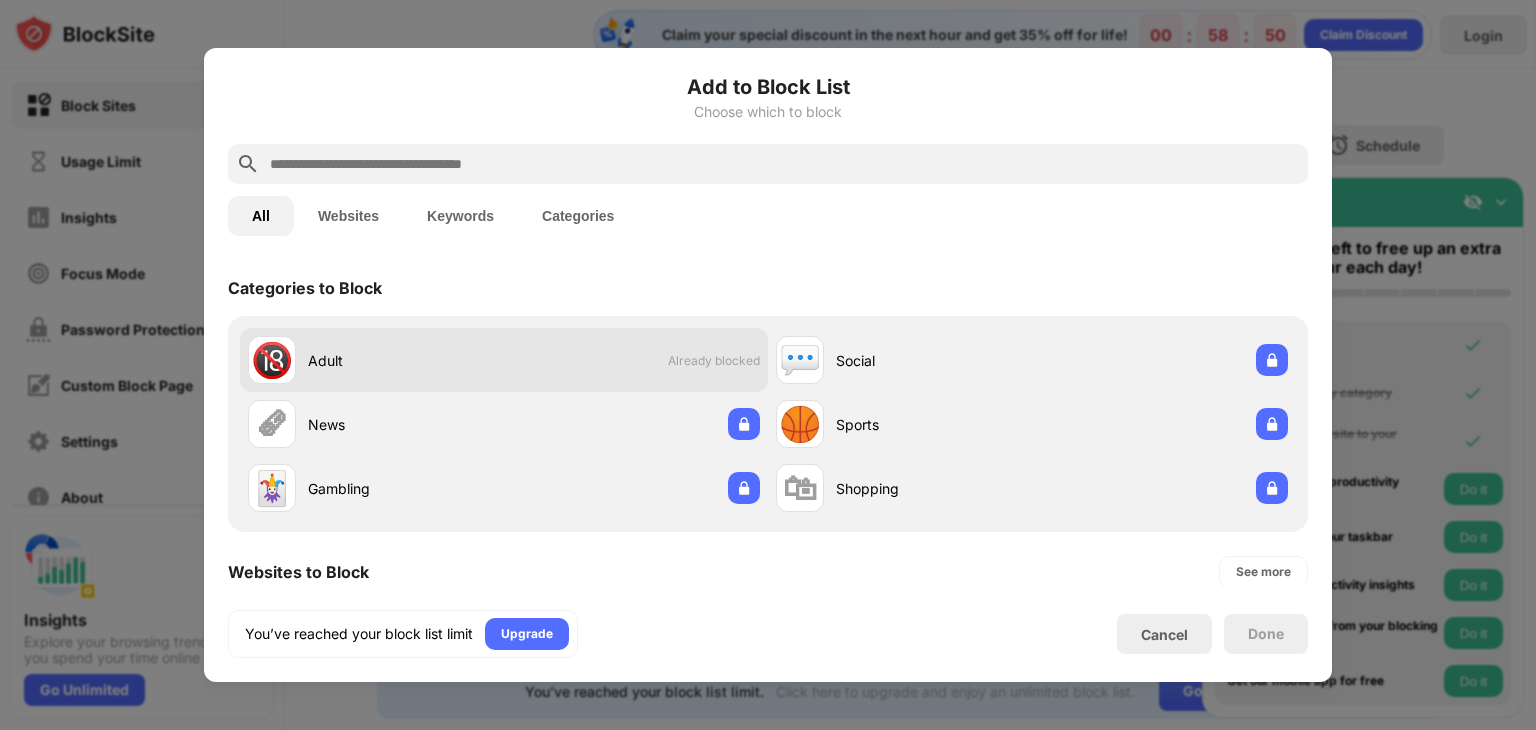 click on "Already blocked" at bounding box center [714, 360] 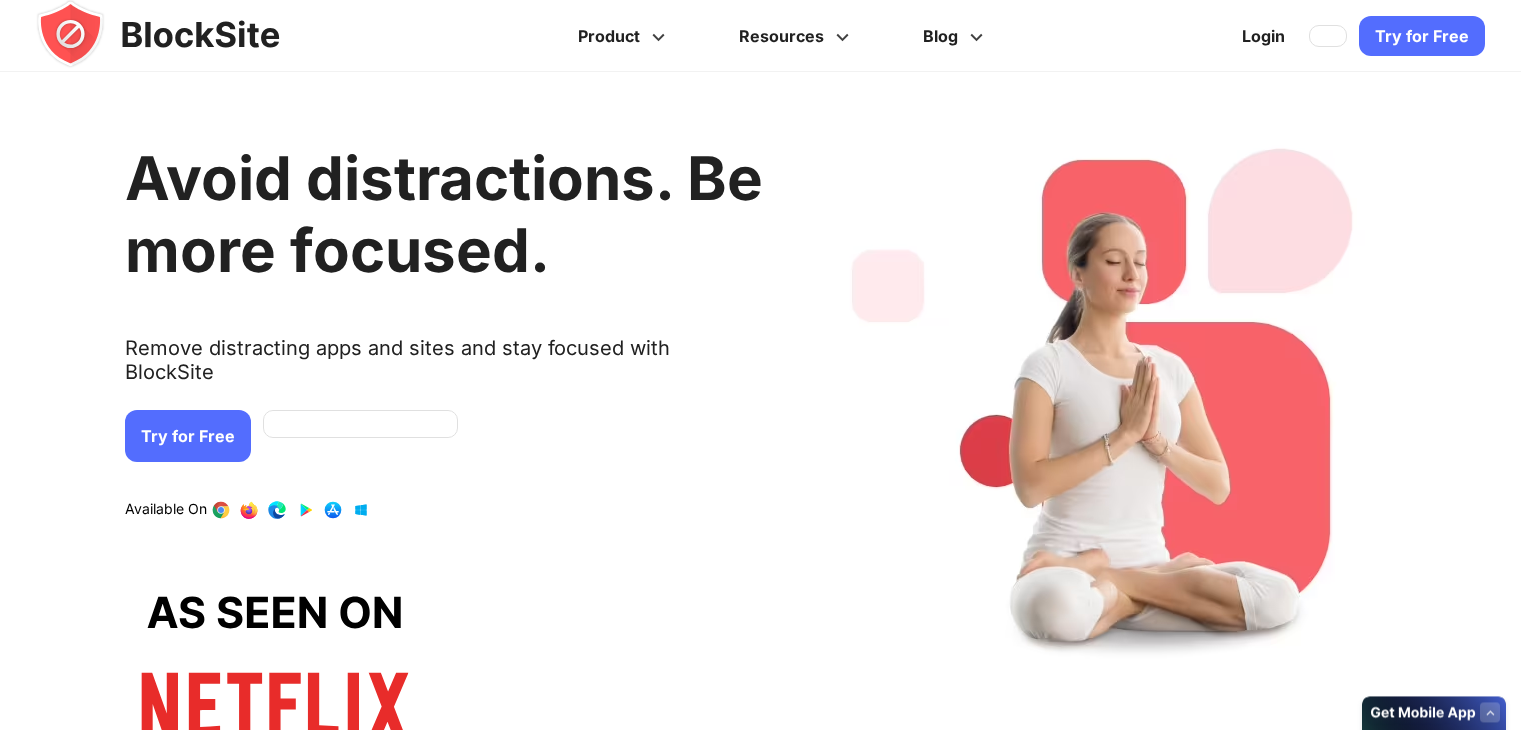 scroll, scrollTop: 0, scrollLeft: 0, axis: both 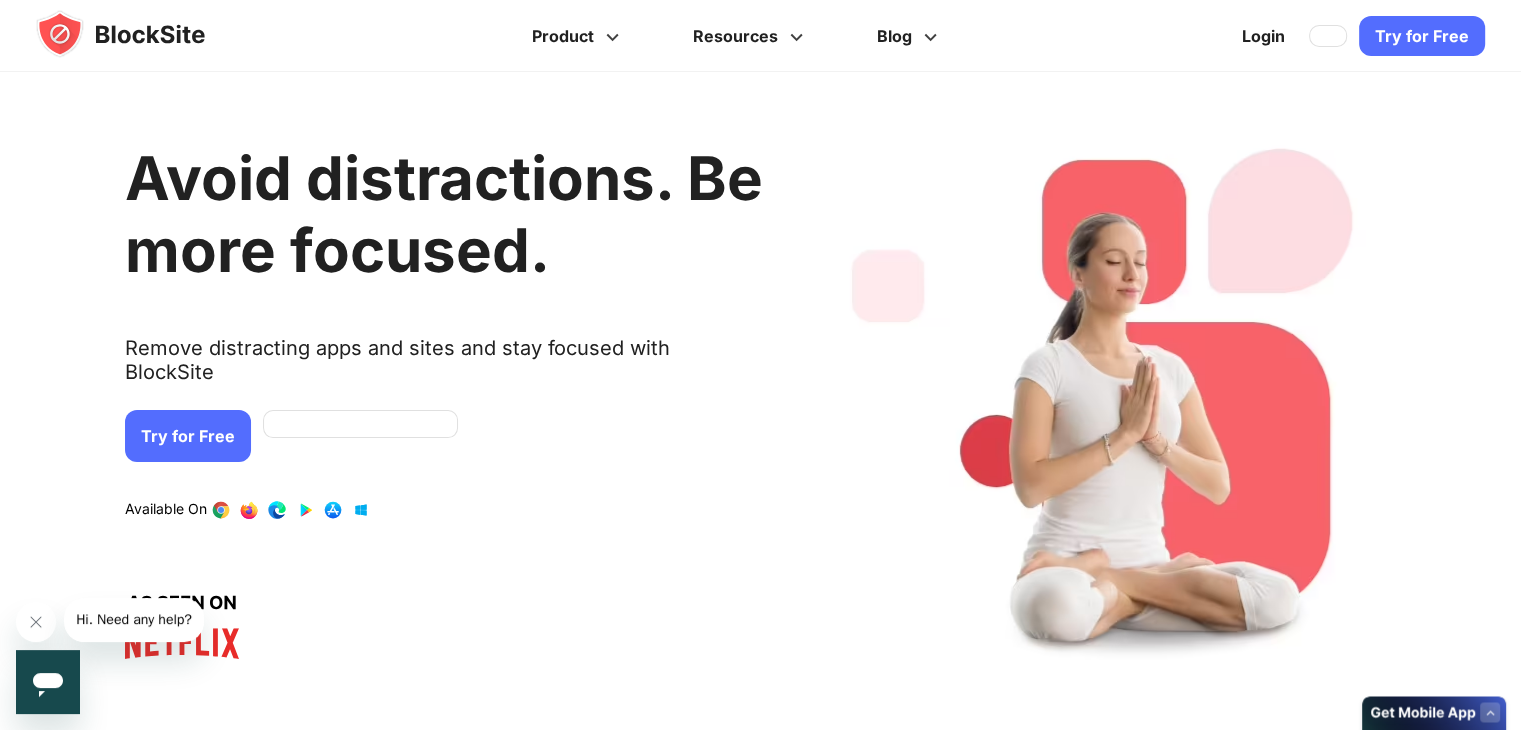 drag, startPoint x: 1535, startPoint y: 52, endPoint x: 1458, endPoint y: -87, distance: 158.90248 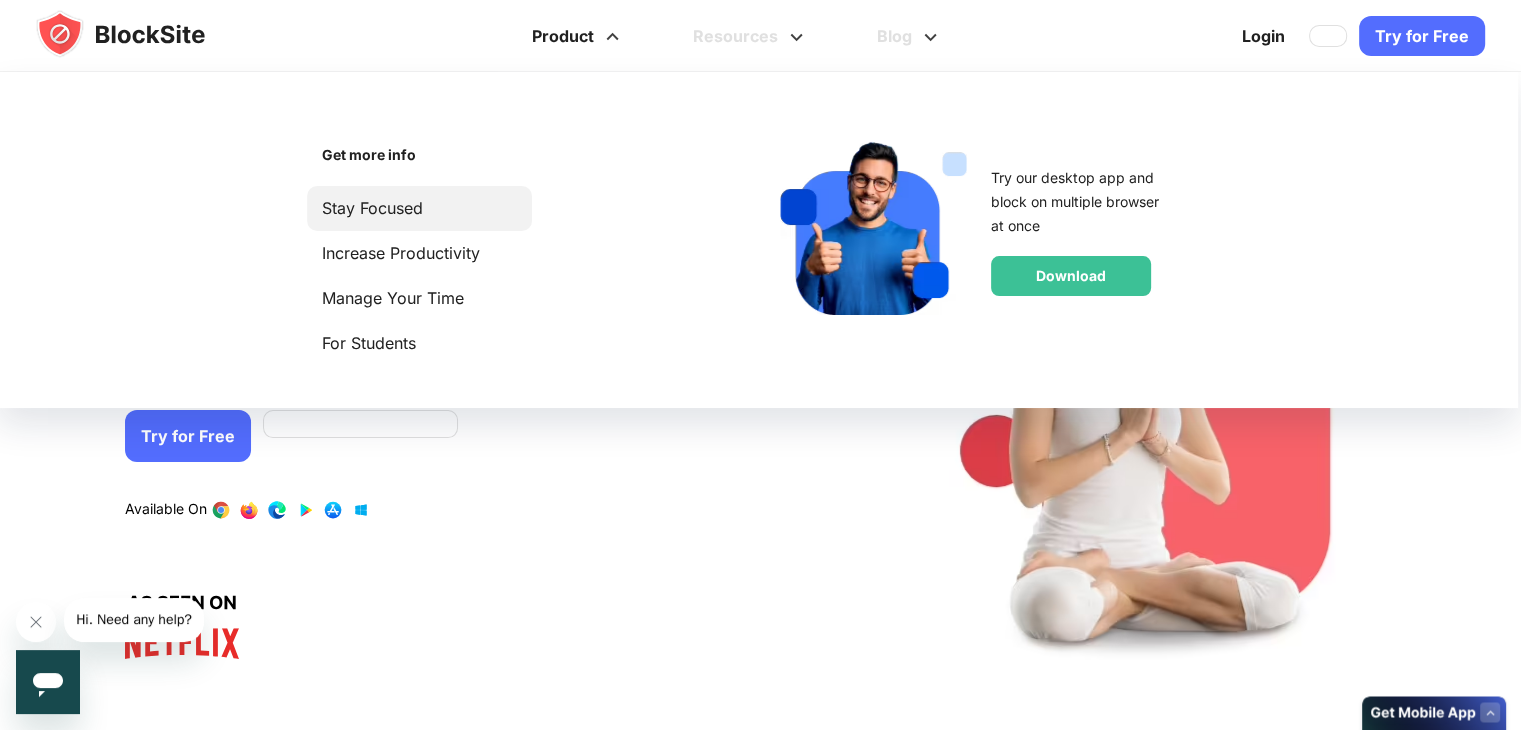 click on "Stay Focused" at bounding box center [419, 208] 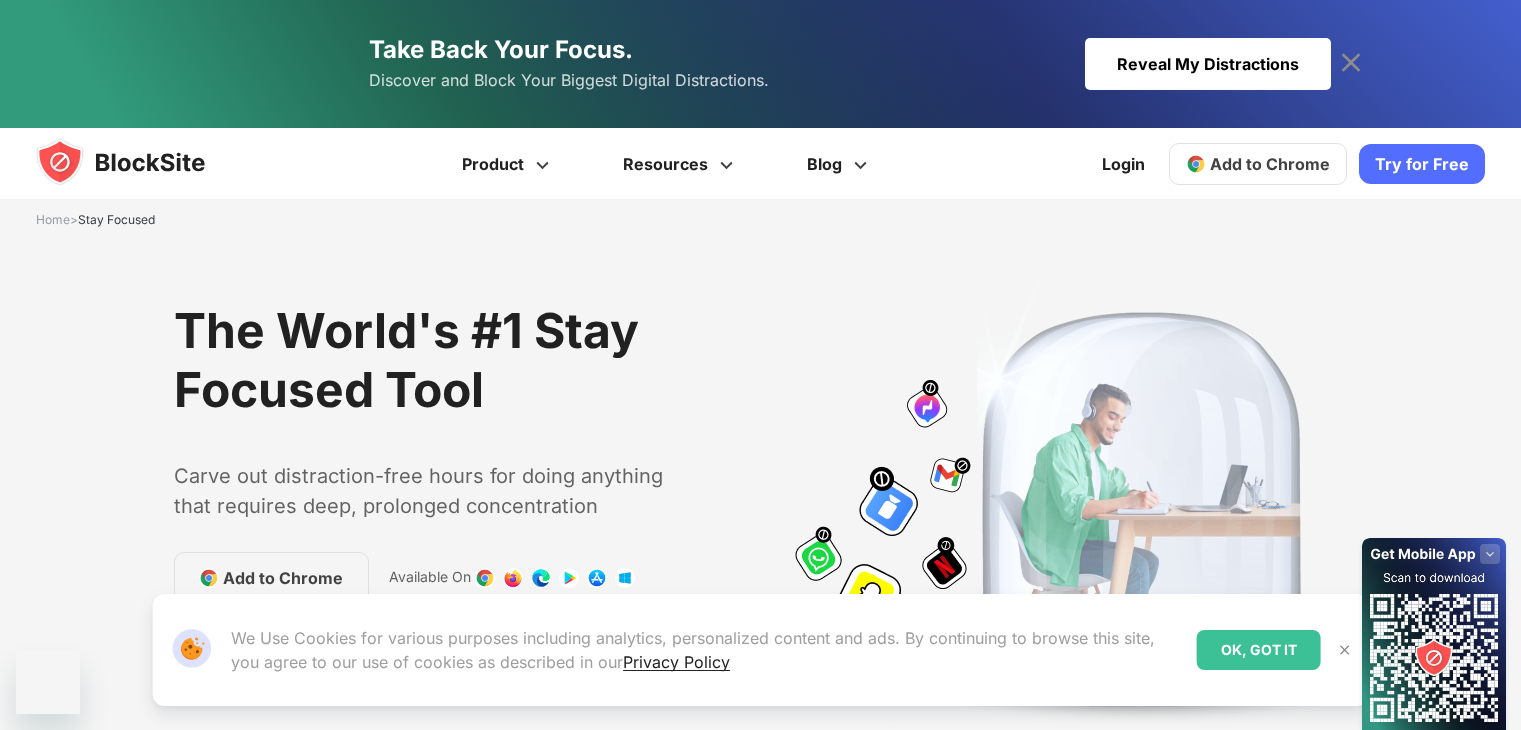 scroll, scrollTop: 0, scrollLeft: 0, axis: both 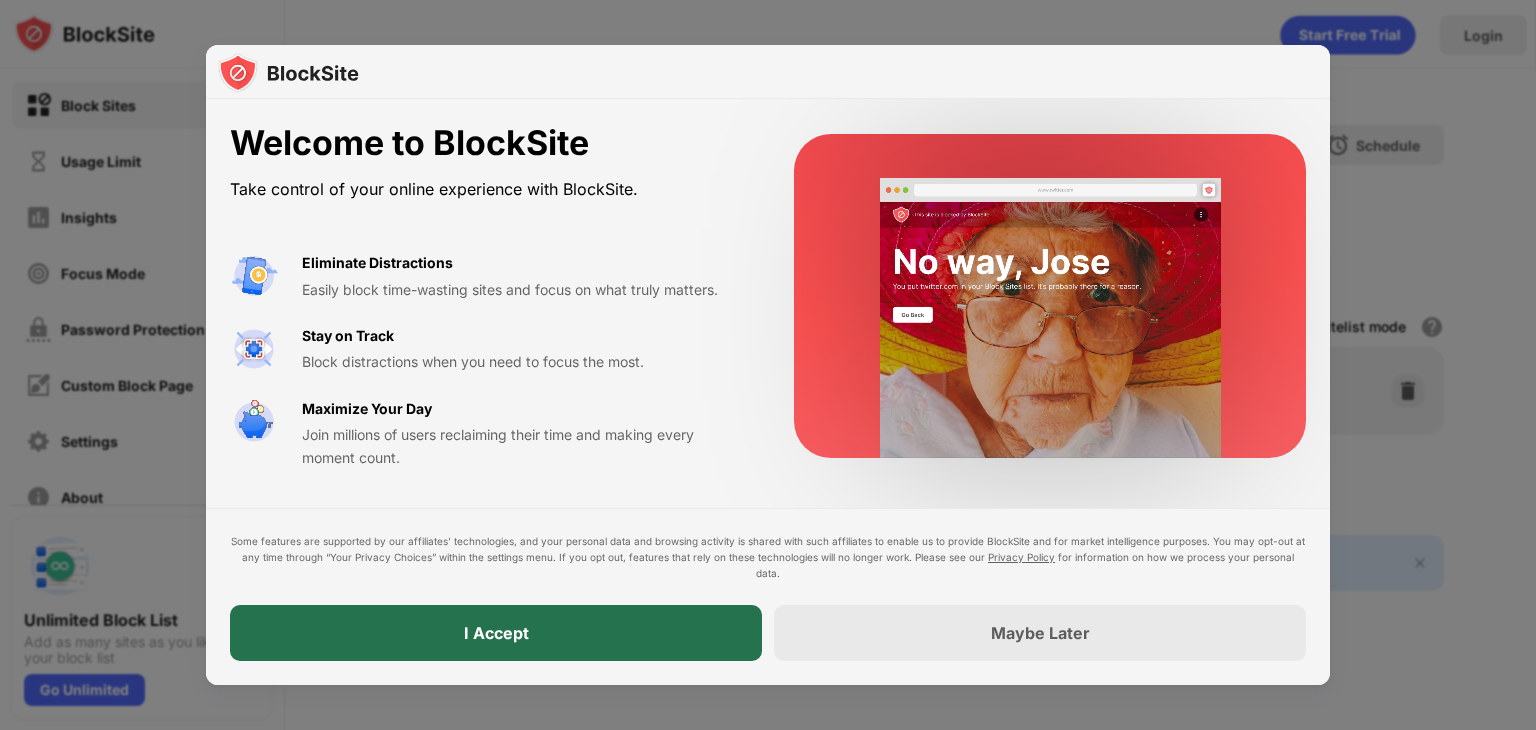 click on "I Accept" at bounding box center (496, 633) 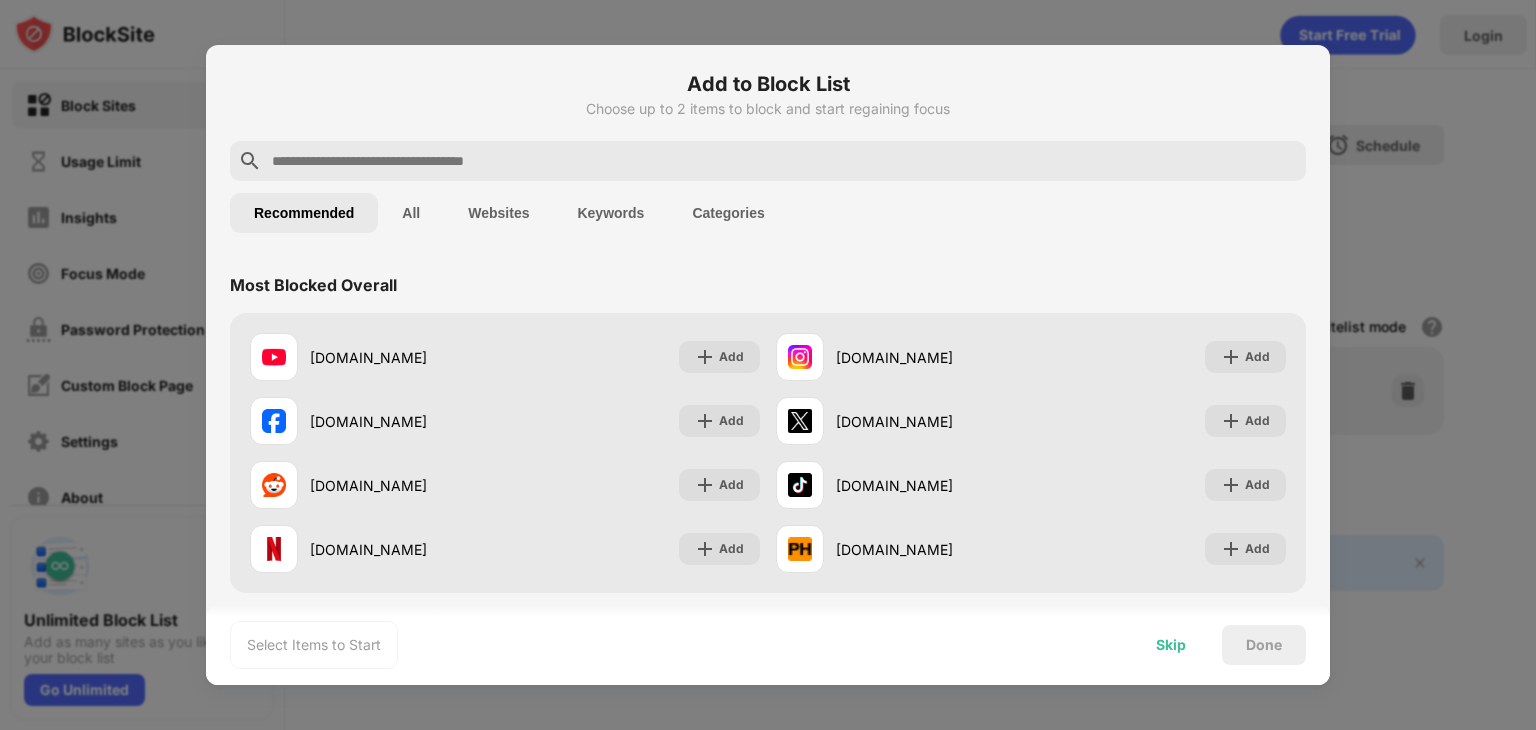 click on "Skip" at bounding box center [1171, 645] 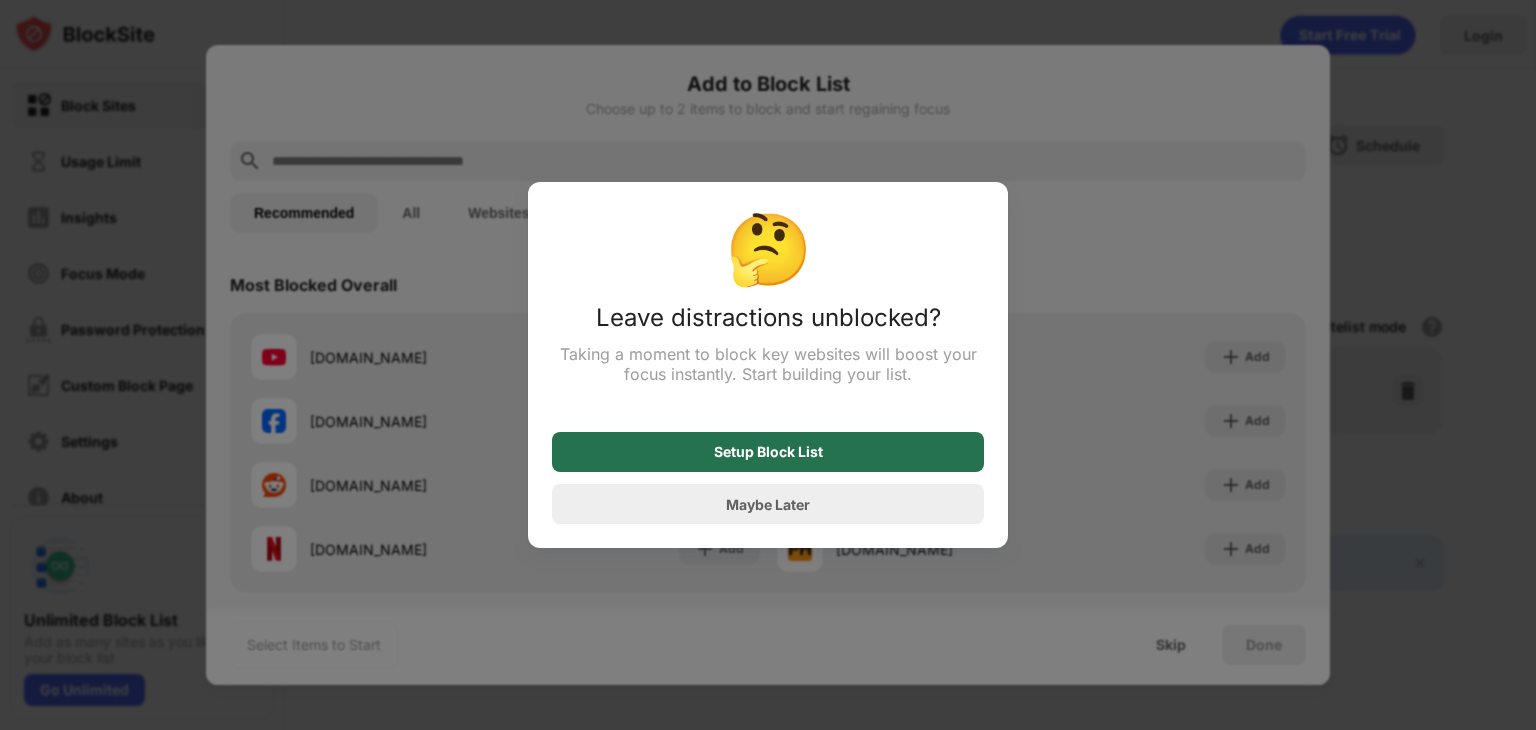 click on "Setup Block List" at bounding box center (768, 452) 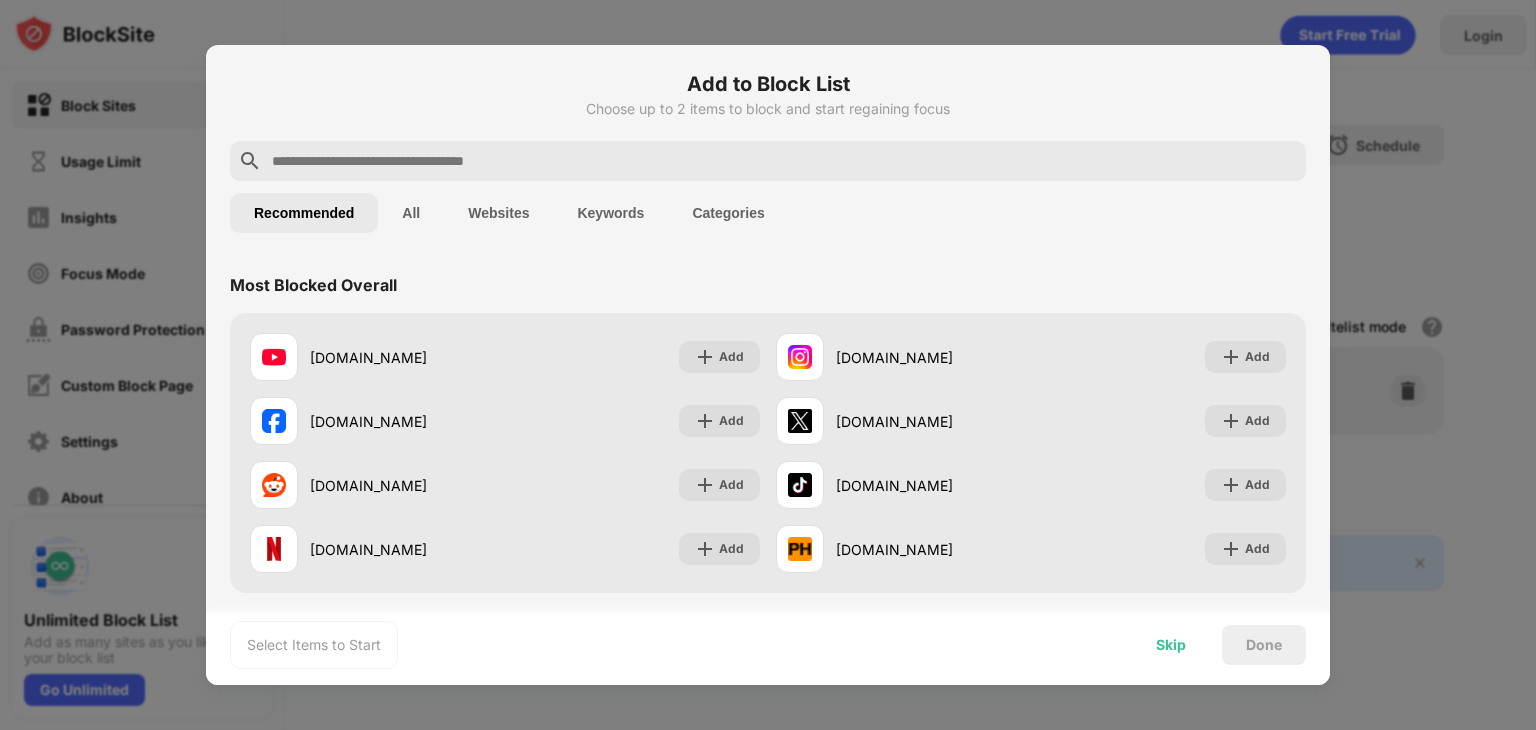 click on "Skip" at bounding box center (1171, 645) 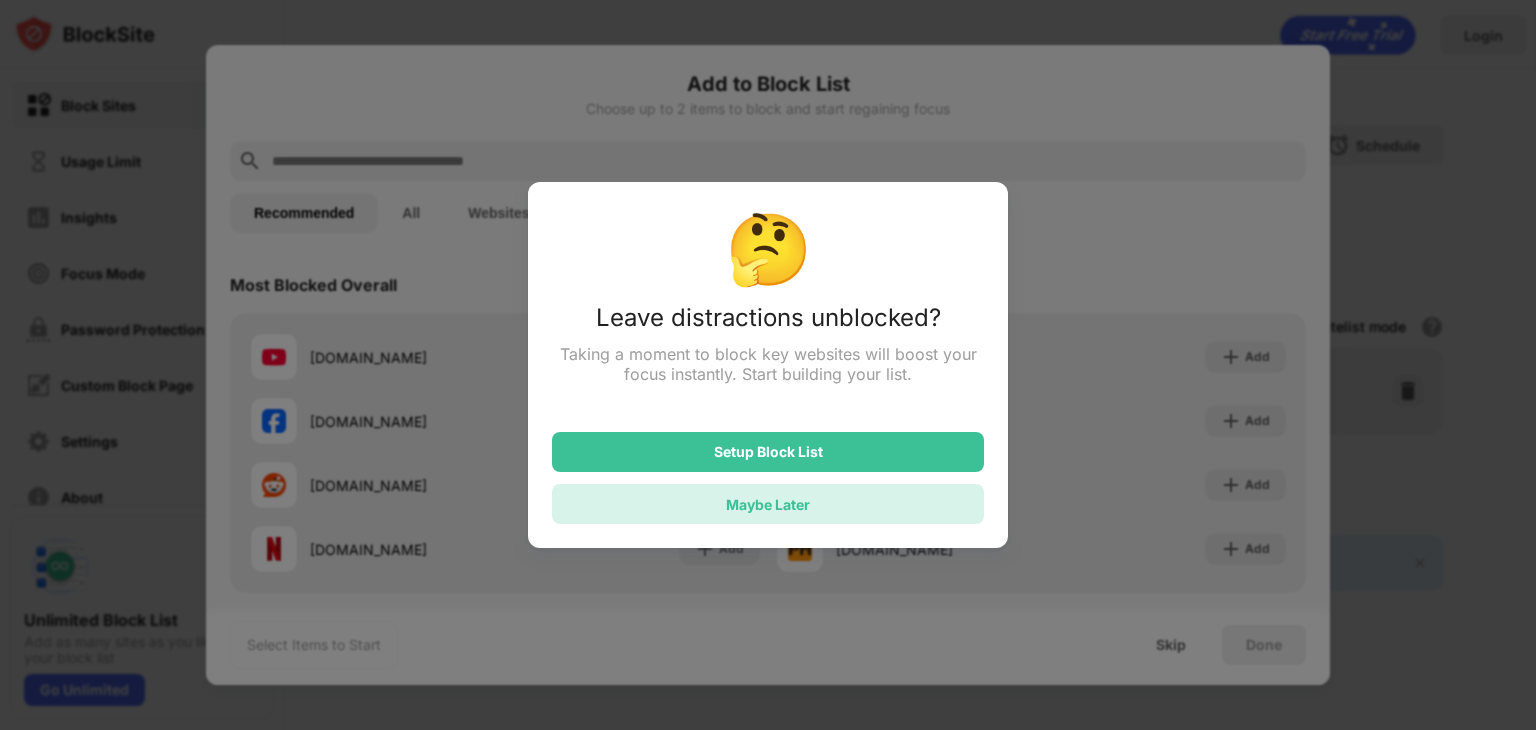 click on "Maybe Later" at bounding box center (768, 504) 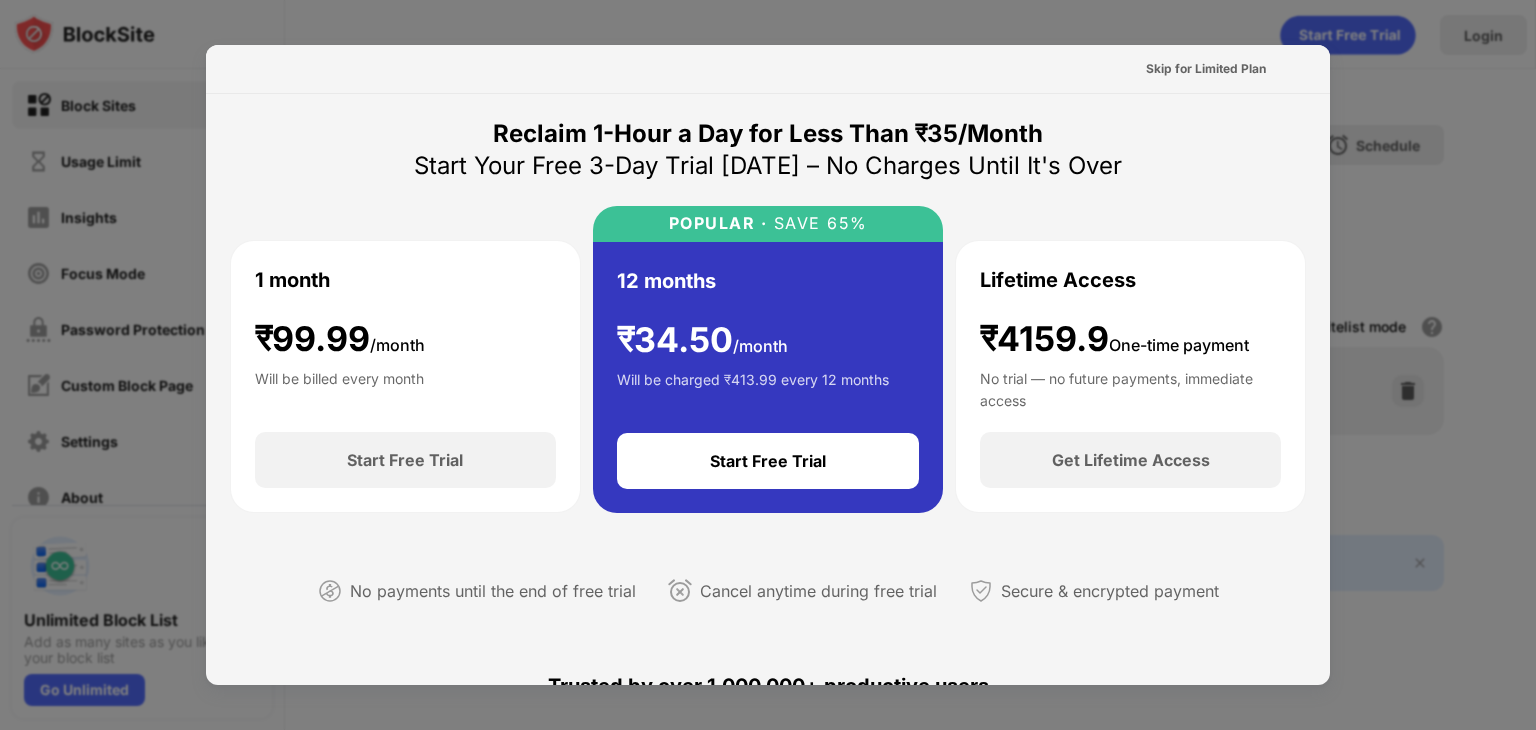click at bounding box center (768, 365) 